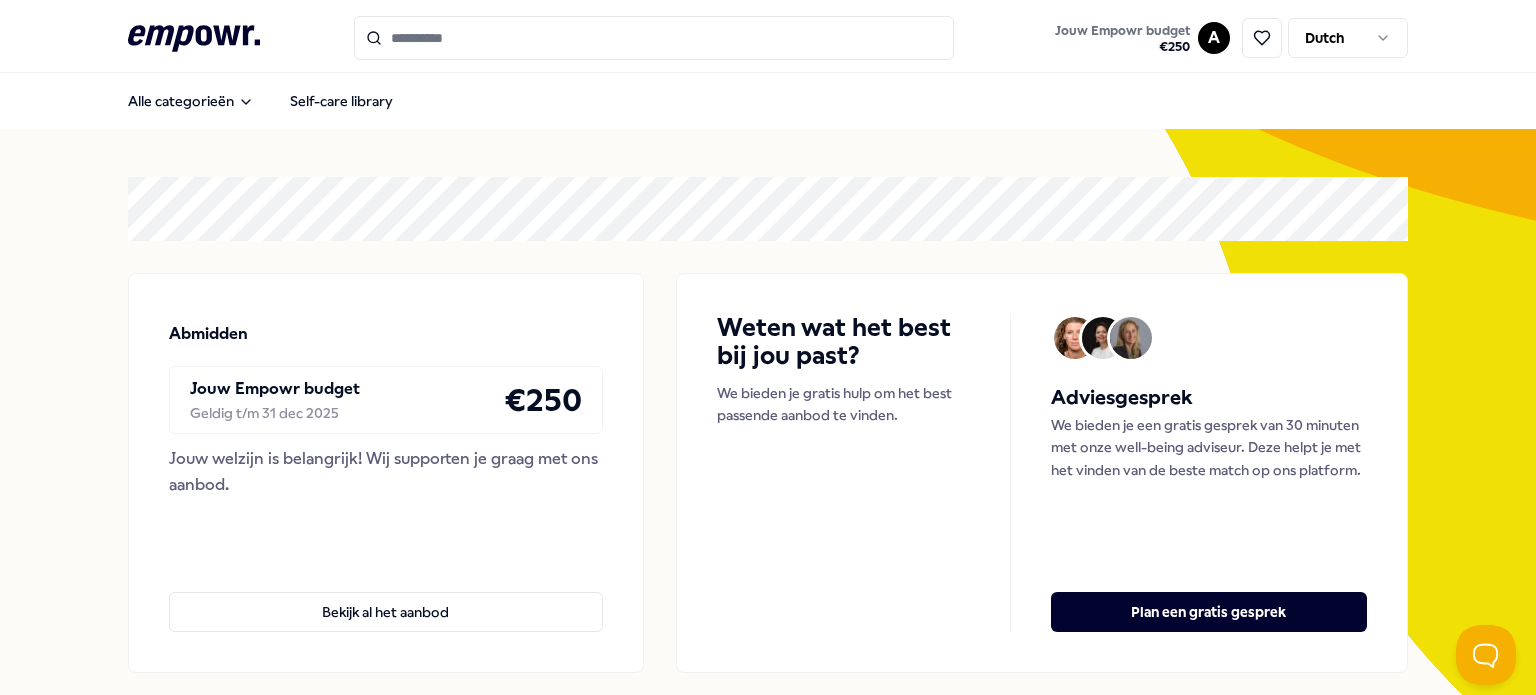 scroll, scrollTop: 0, scrollLeft: 0, axis: both 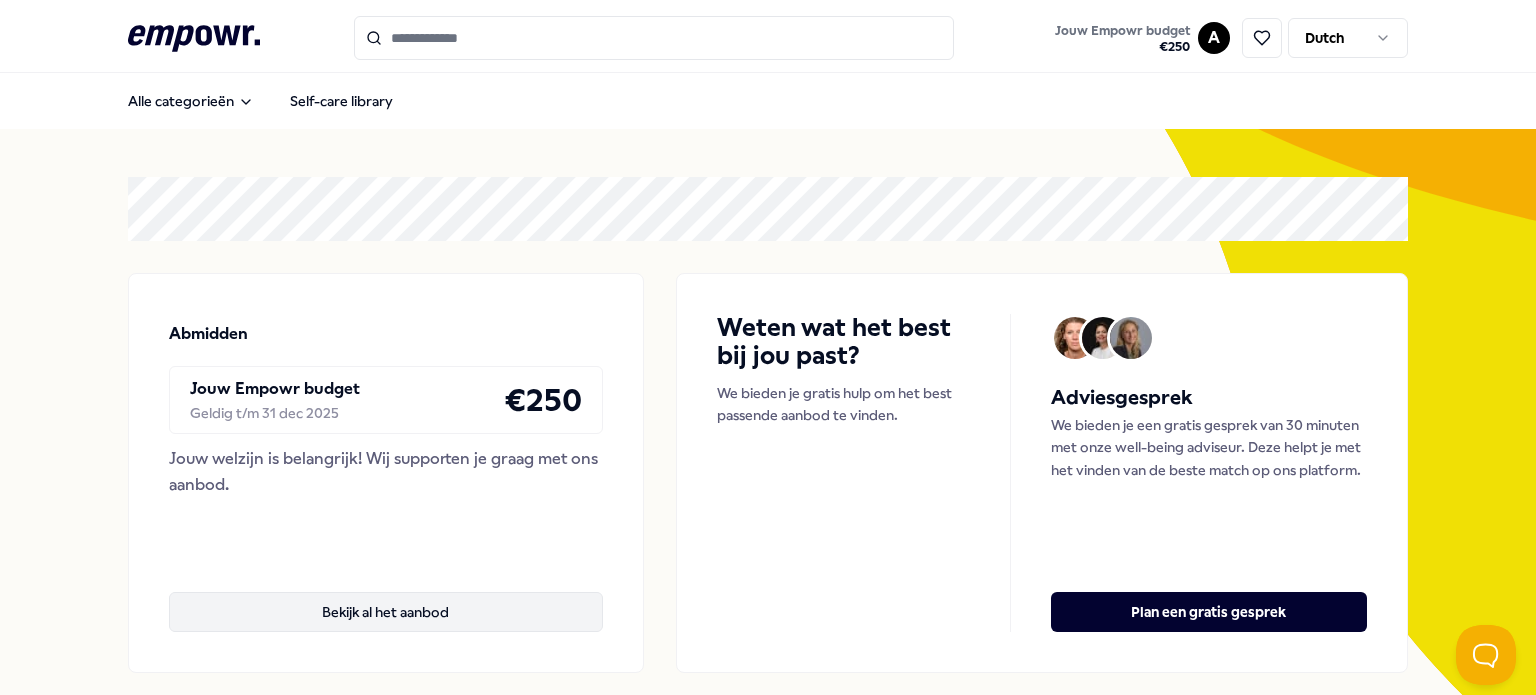 click on "Bekijk al het aanbod" at bounding box center [386, 612] 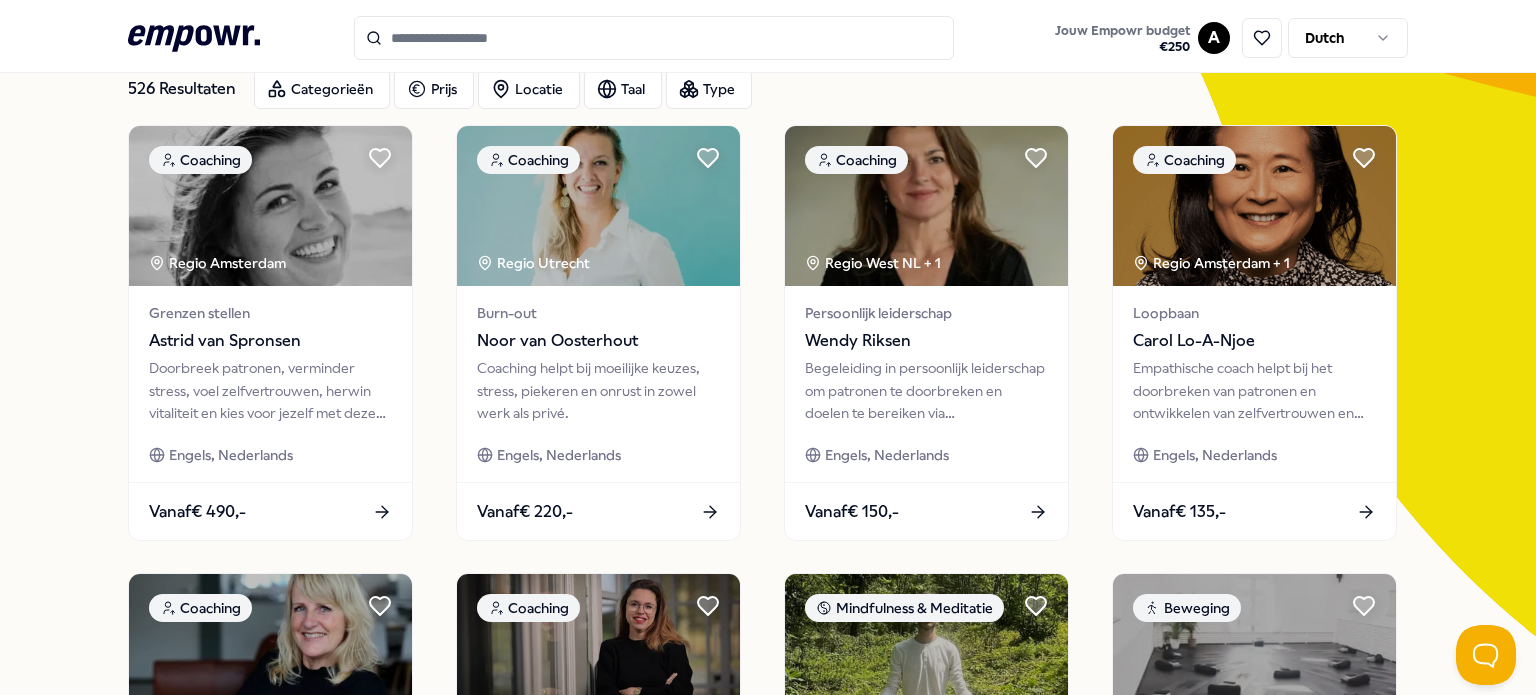 scroll, scrollTop: 116, scrollLeft: 0, axis: vertical 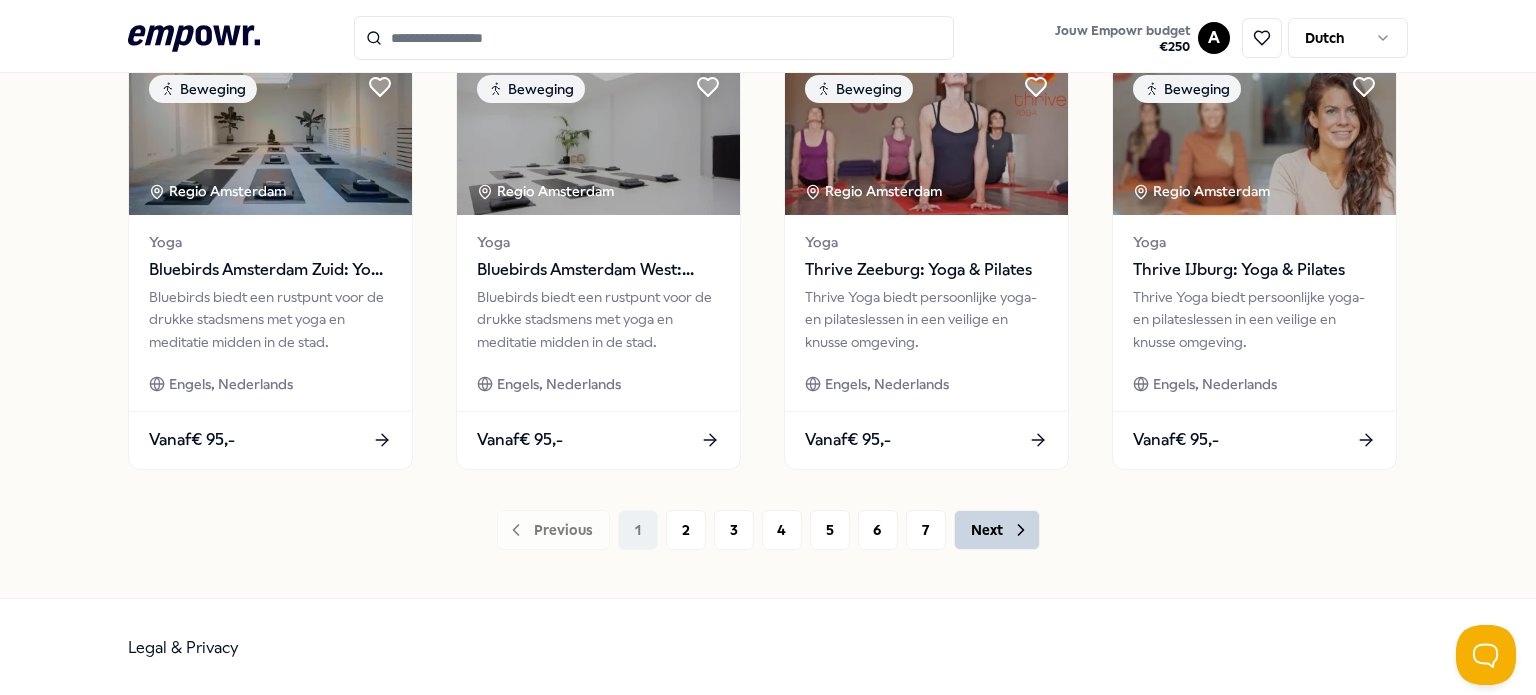 click on "Next" at bounding box center (997, 530) 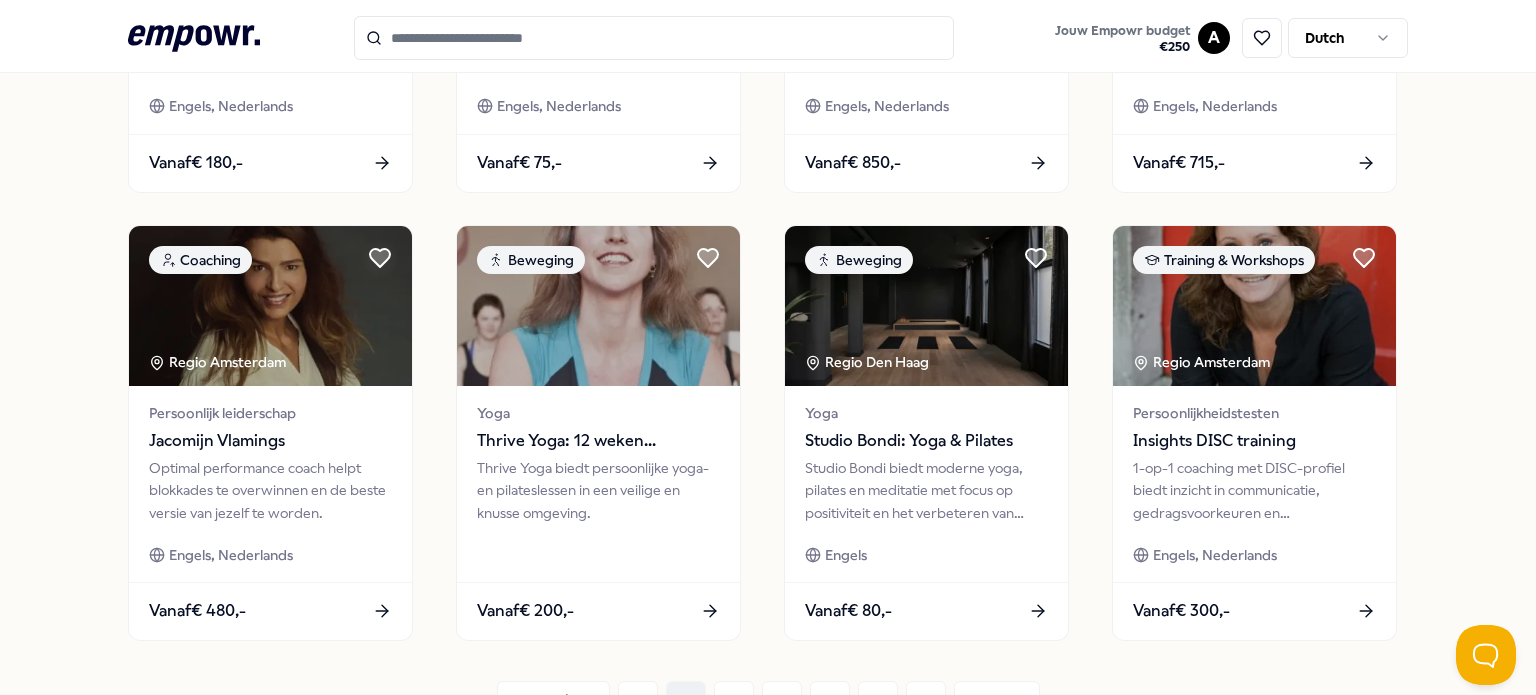scroll, scrollTop: 1092, scrollLeft: 0, axis: vertical 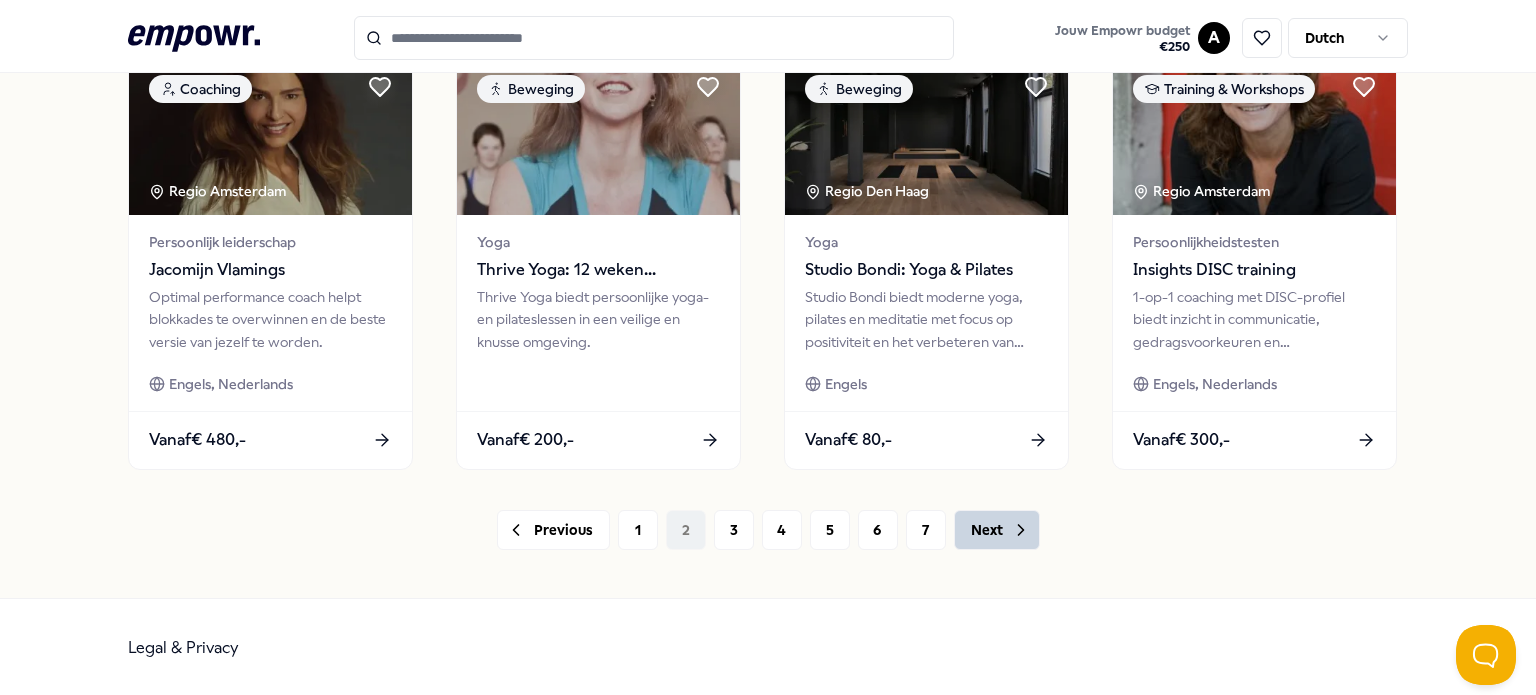 click on "Next" at bounding box center (997, 530) 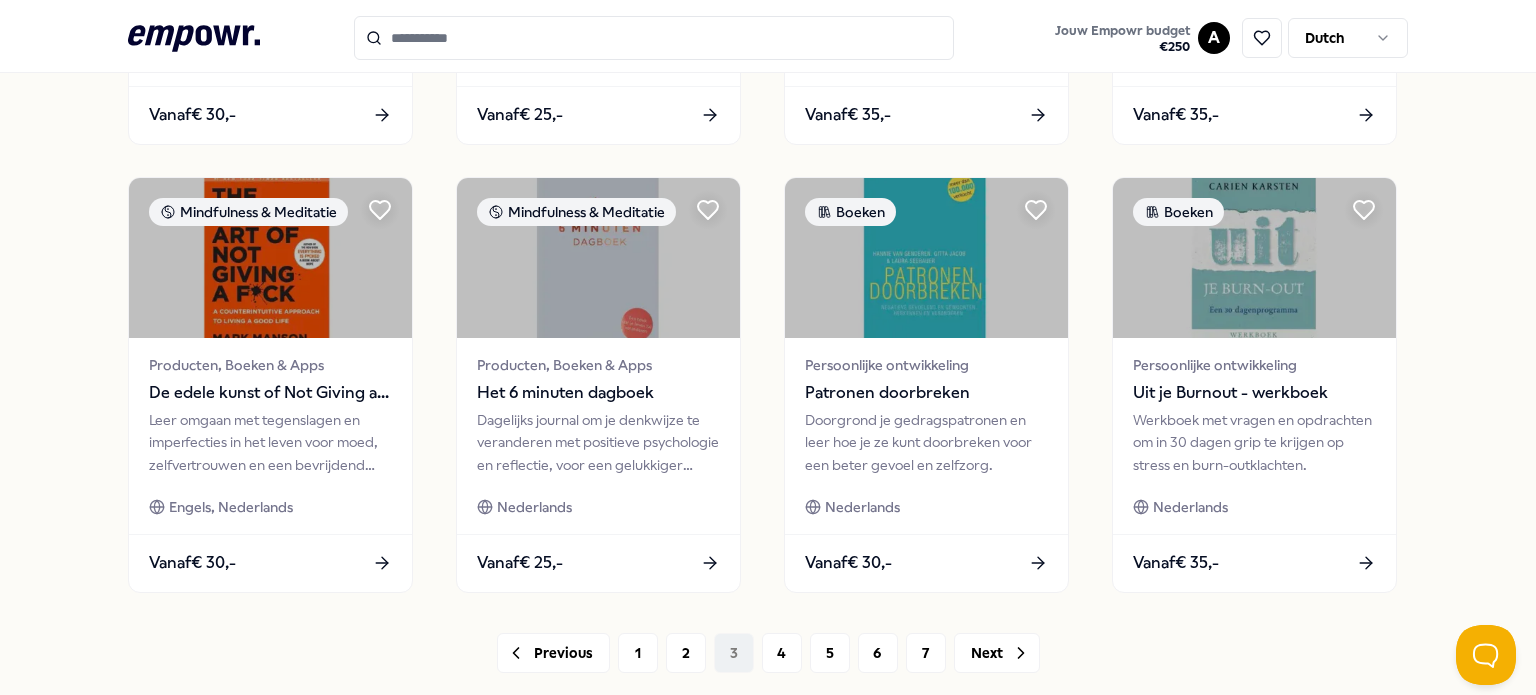 scroll, scrollTop: 980, scrollLeft: 0, axis: vertical 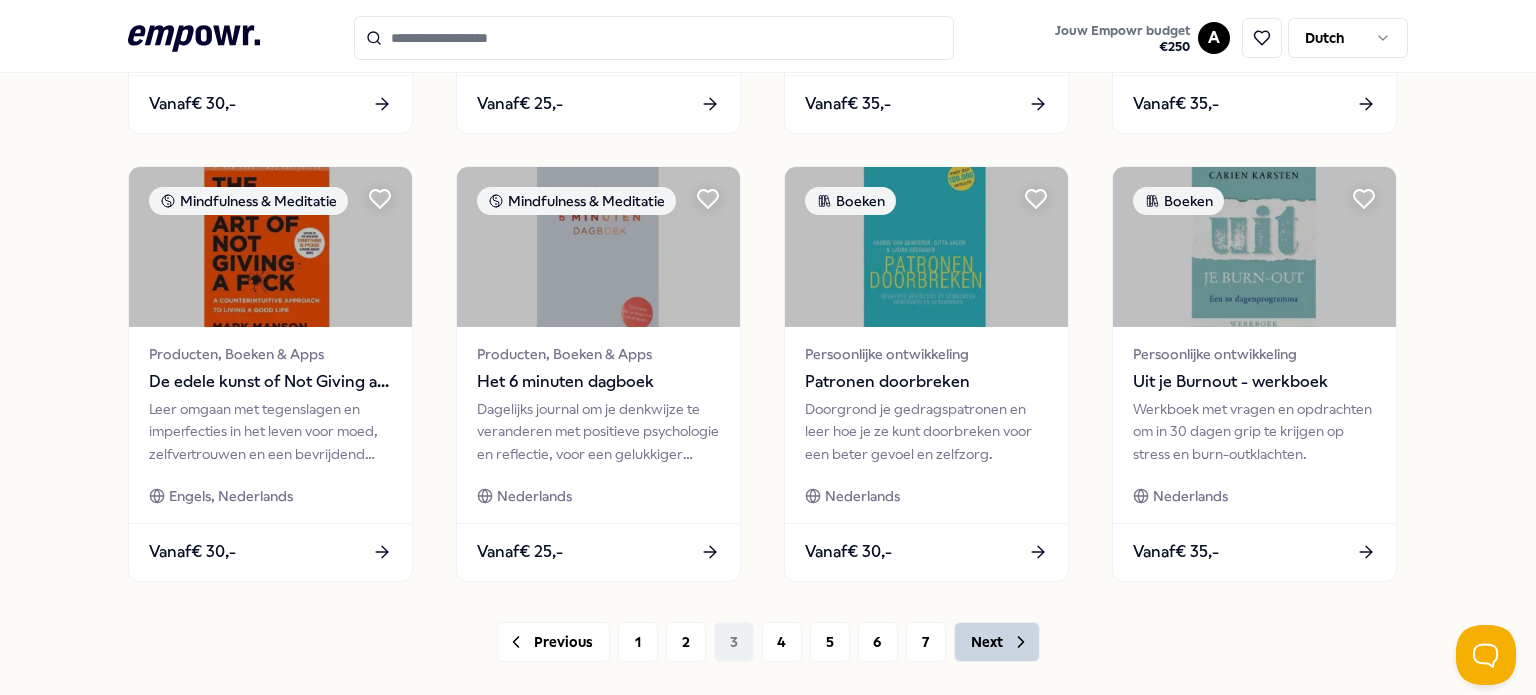 click on "Next" at bounding box center (997, 642) 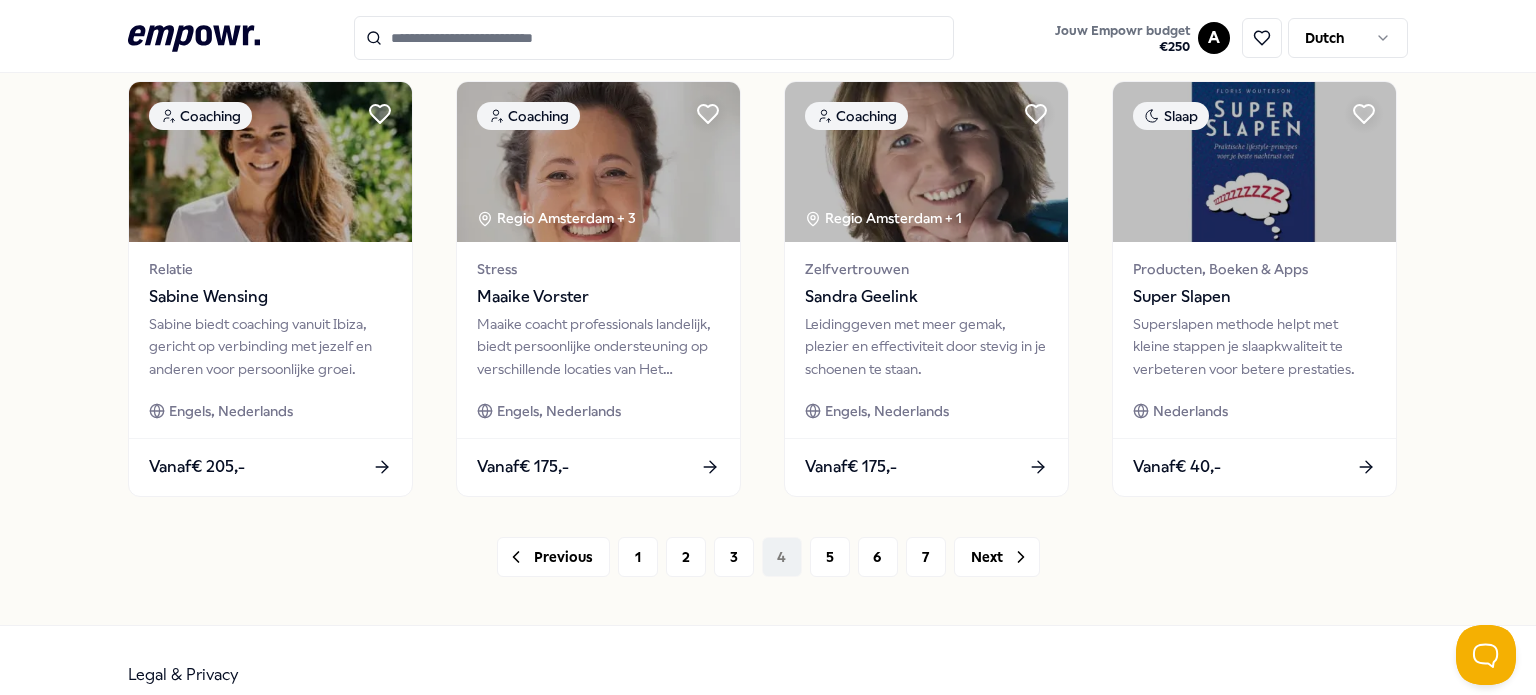 scroll, scrollTop: 1092, scrollLeft: 0, axis: vertical 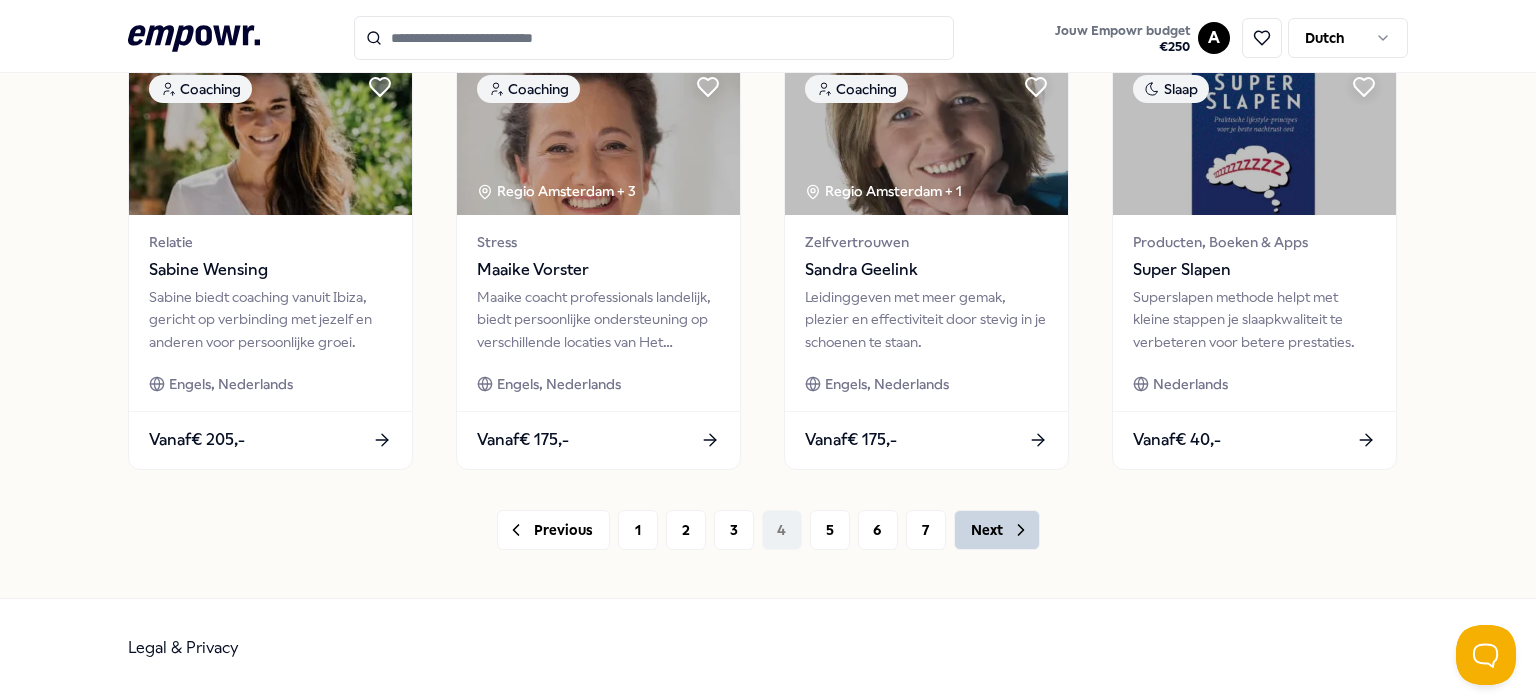click on "Next" at bounding box center [997, 530] 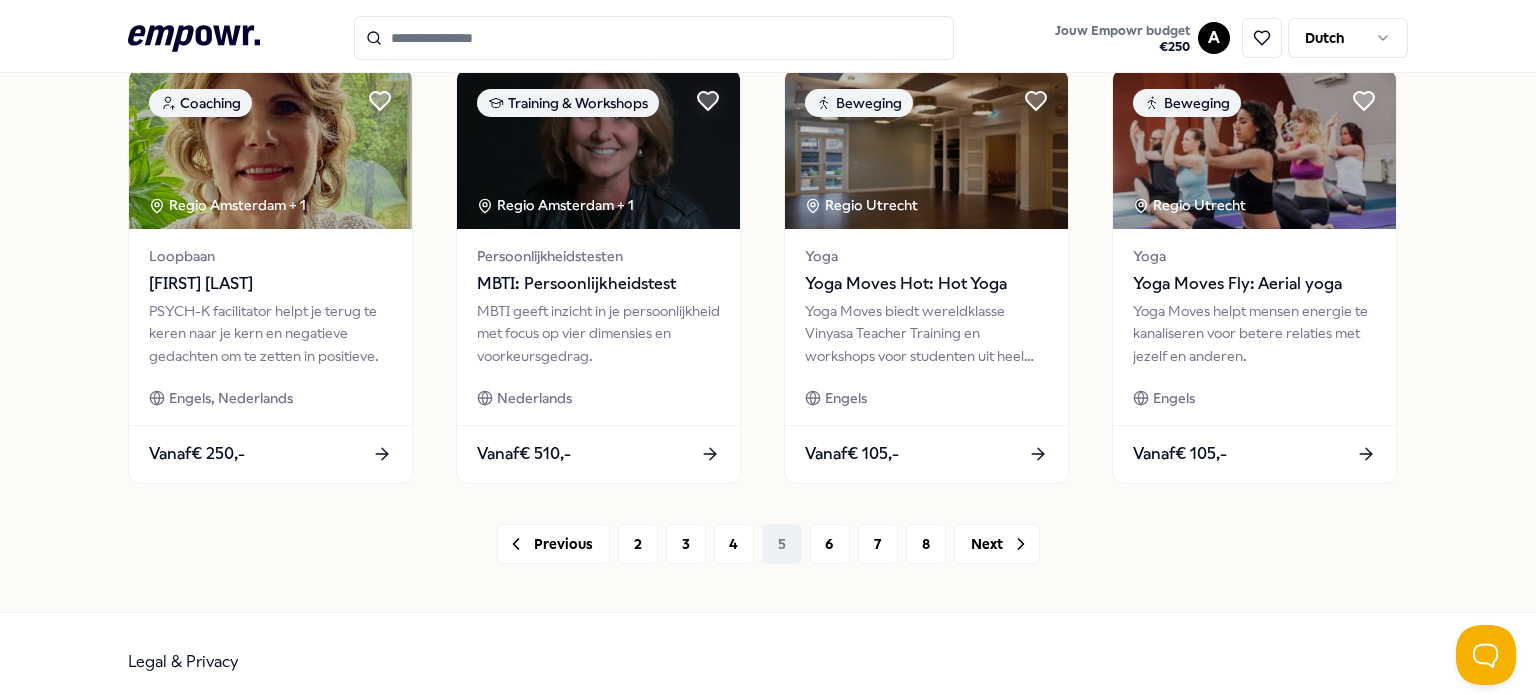 scroll, scrollTop: 1092, scrollLeft: 0, axis: vertical 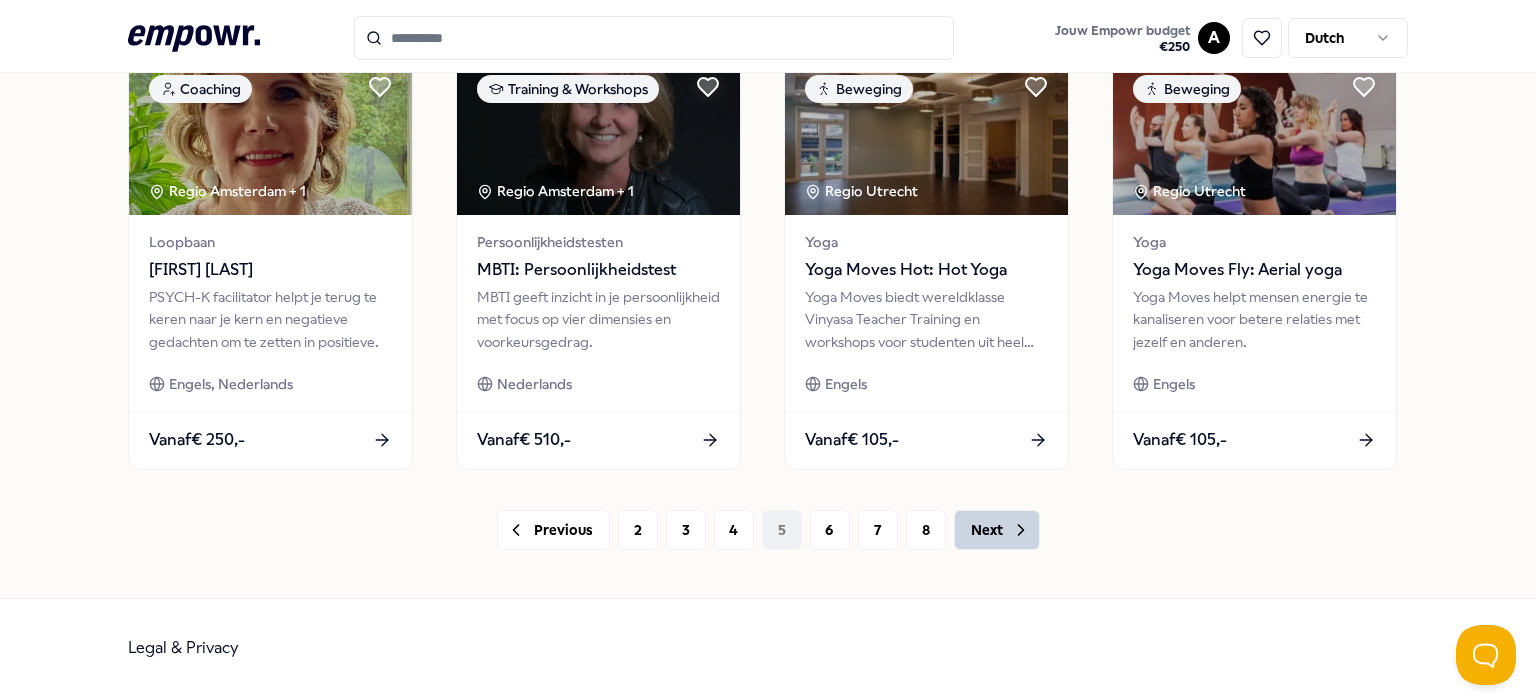 click on "Next" at bounding box center (997, 530) 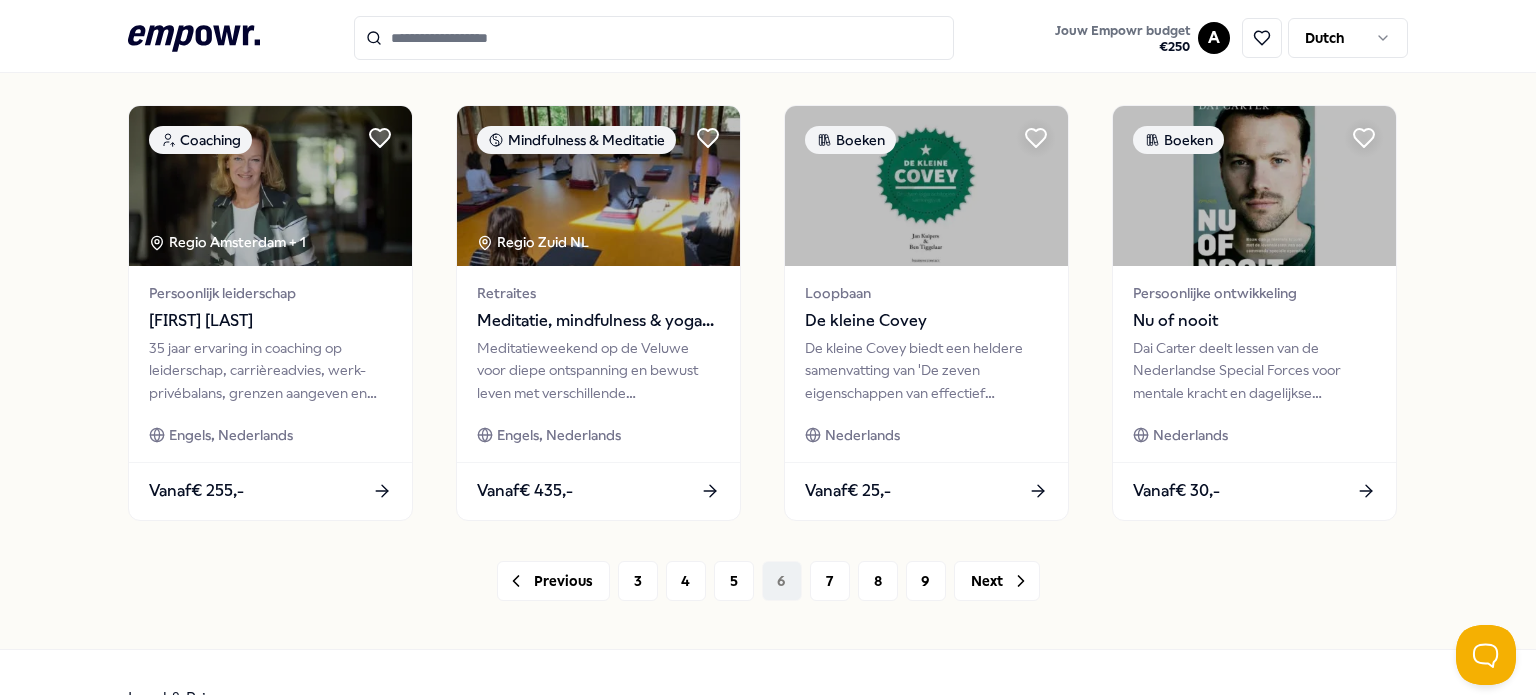 scroll, scrollTop: 1092, scrollLeft: 0, axis: vertical 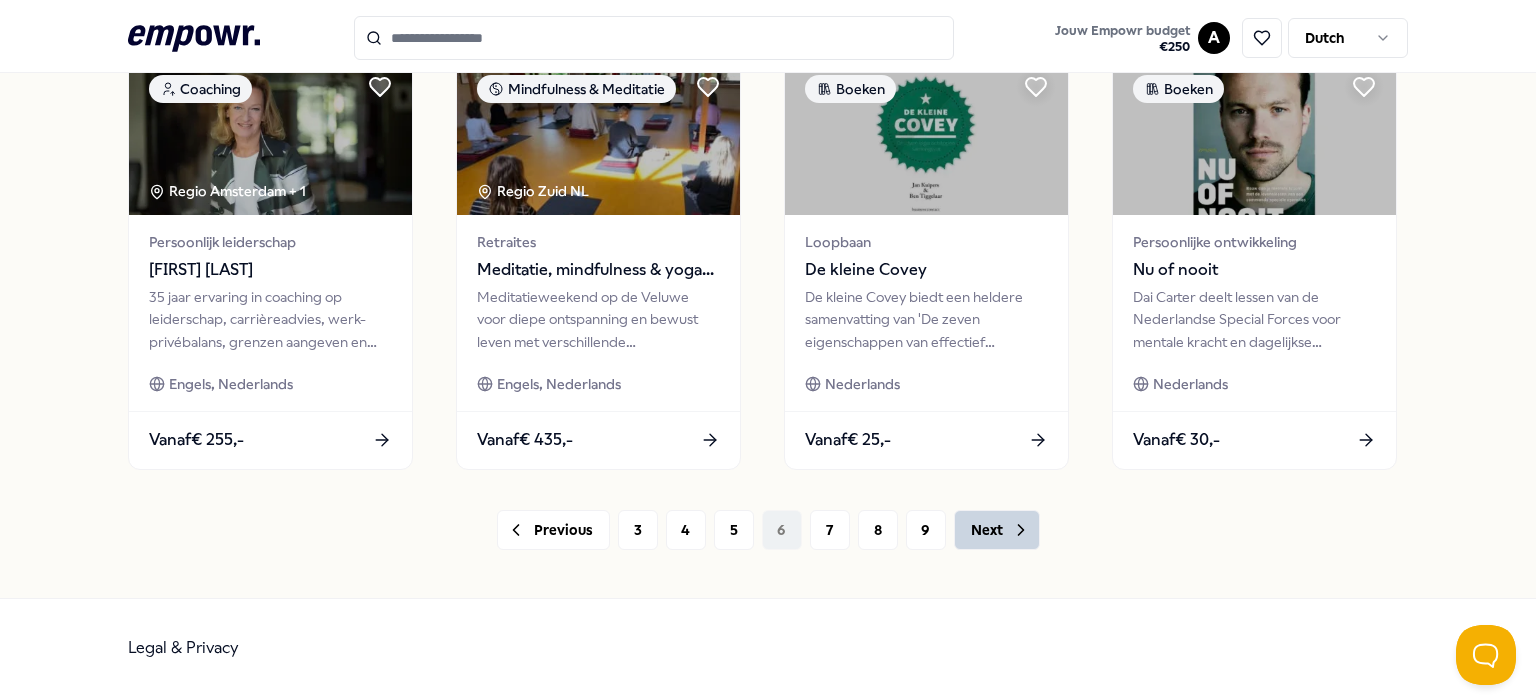 click on "Next" at bounding box center [997, 530] 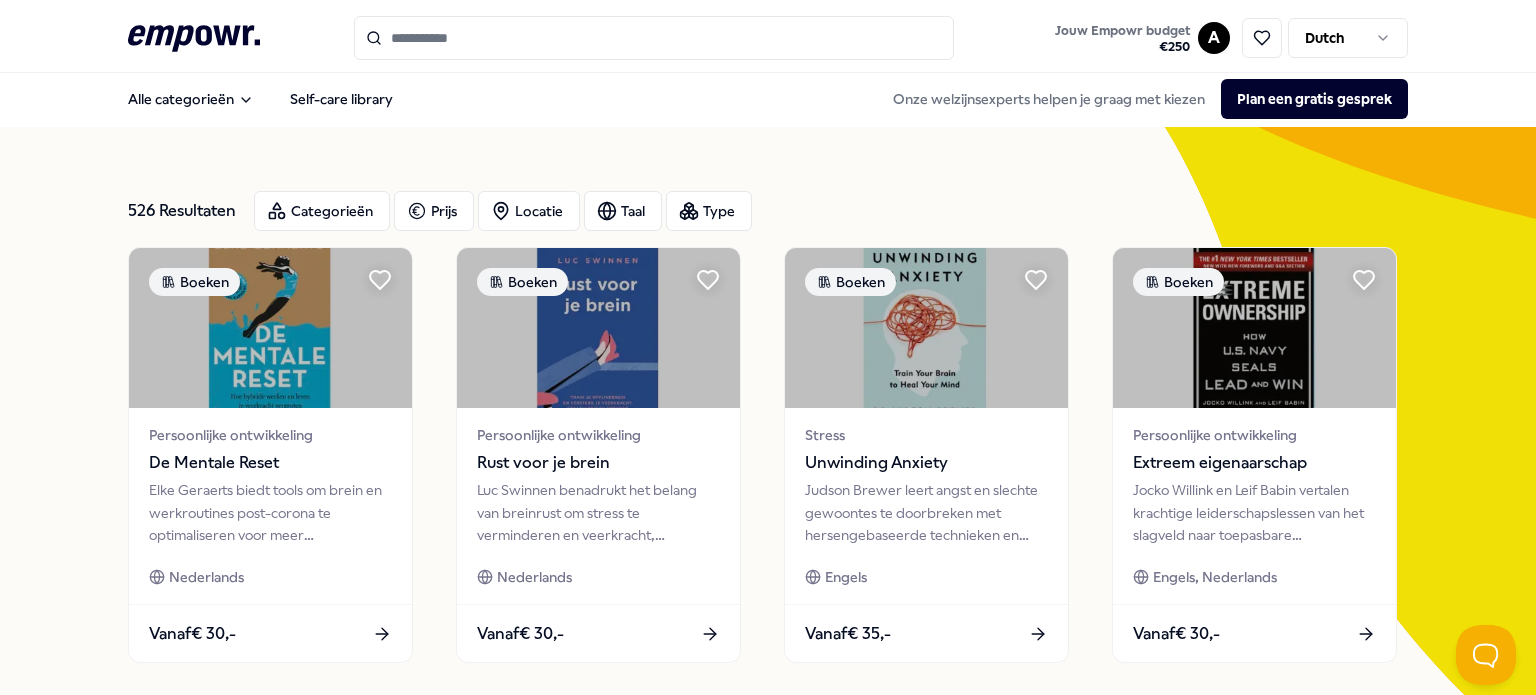 scroll, scrollTop: 0, scrollLeft: 0, axis: both 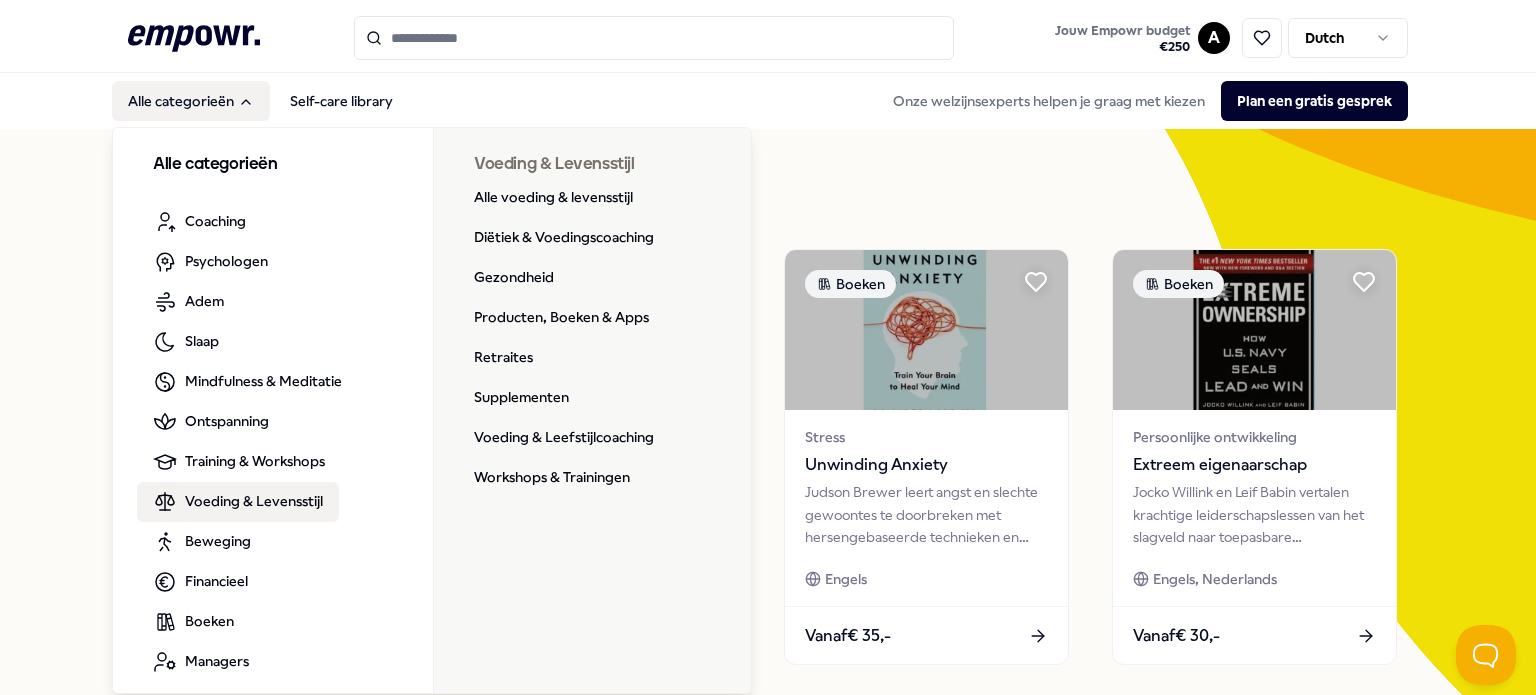 click on "Voeding & Levensstijl" at bounding box center [254, 501] 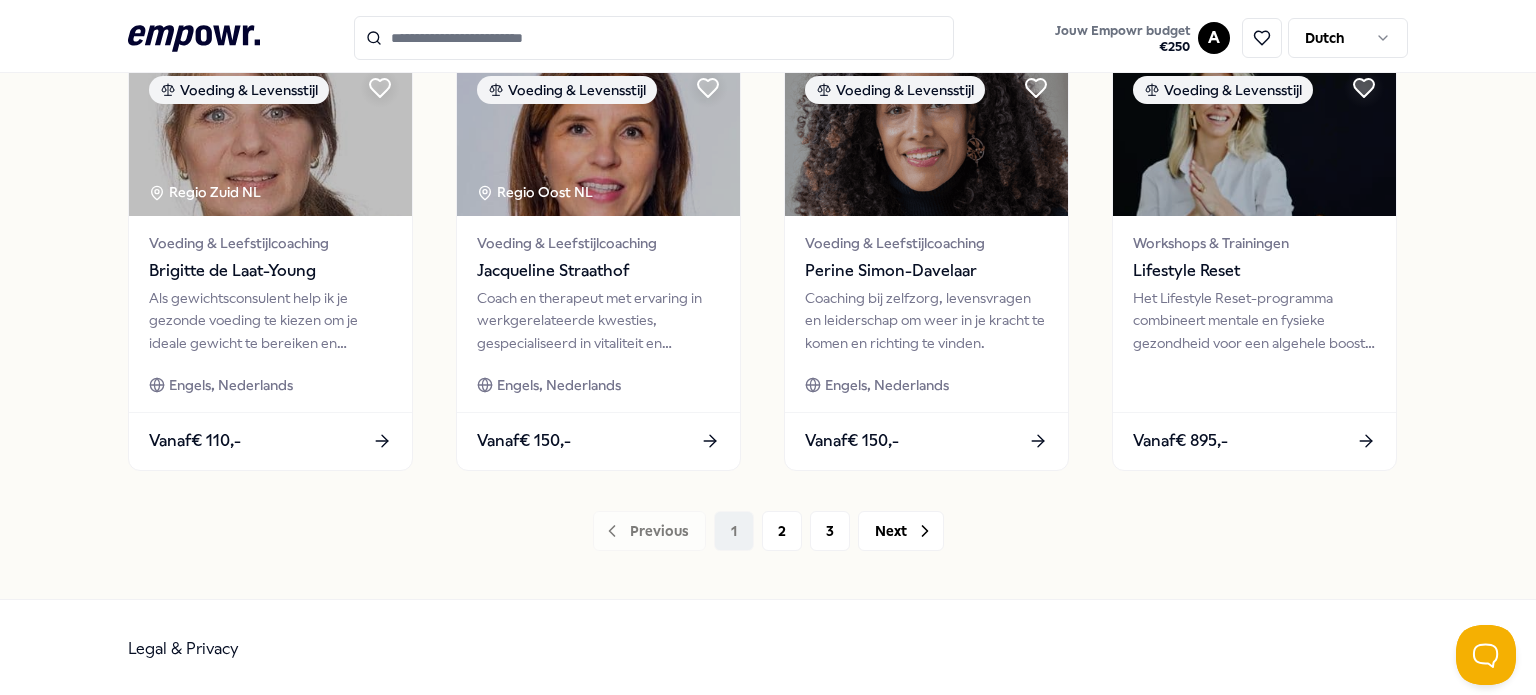 scroll, scrollTop: 1092, scrollLeft: 0, axis: vertical 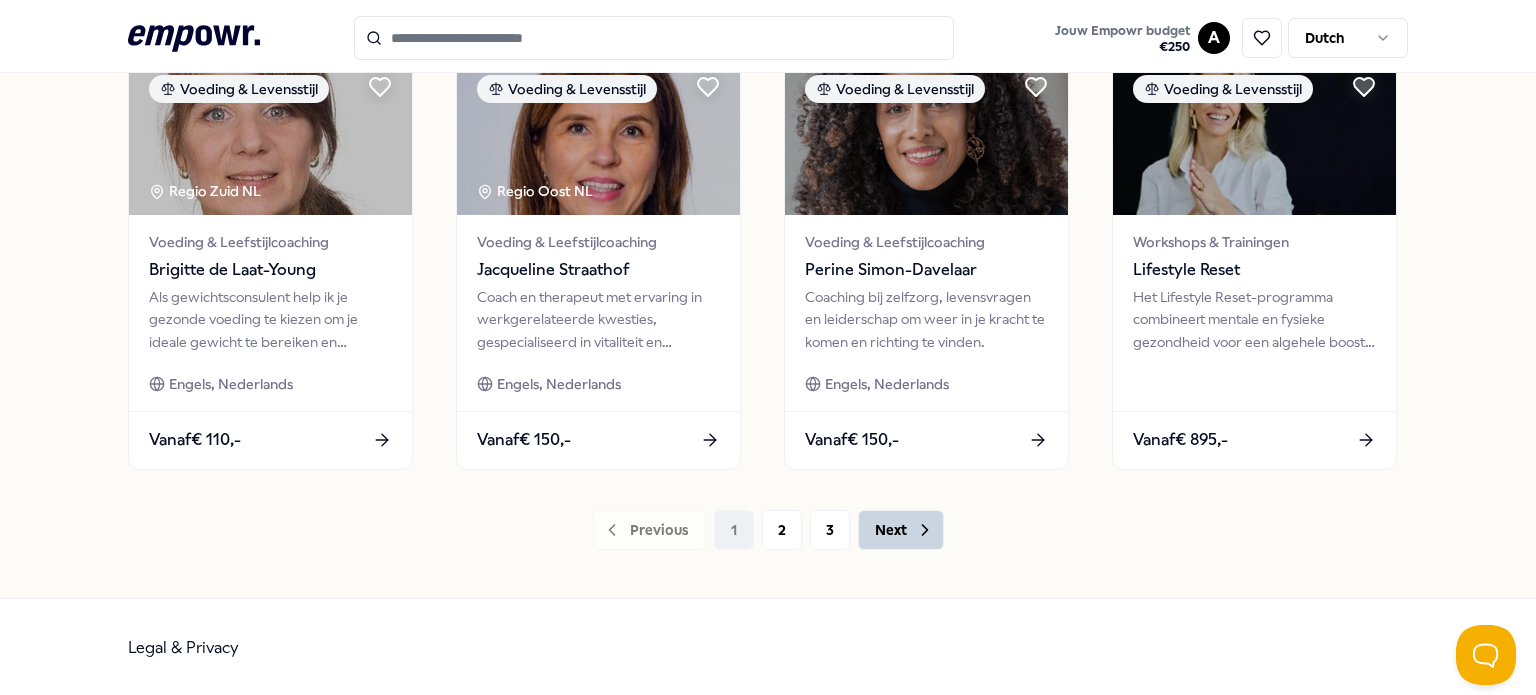 click on "Next" at bounding box center [901, 530] 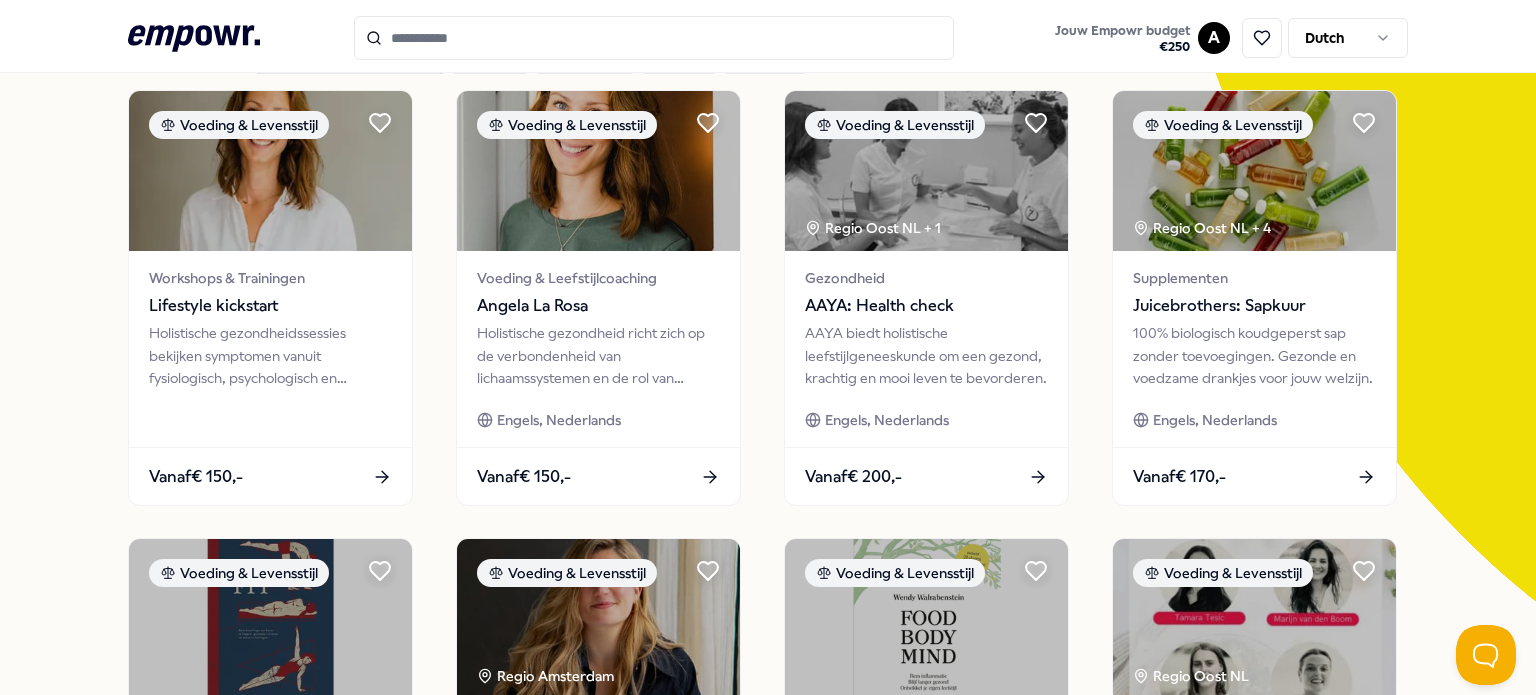 scroll, scrollTop: 148, scrollLeft: 0, axis: vertical 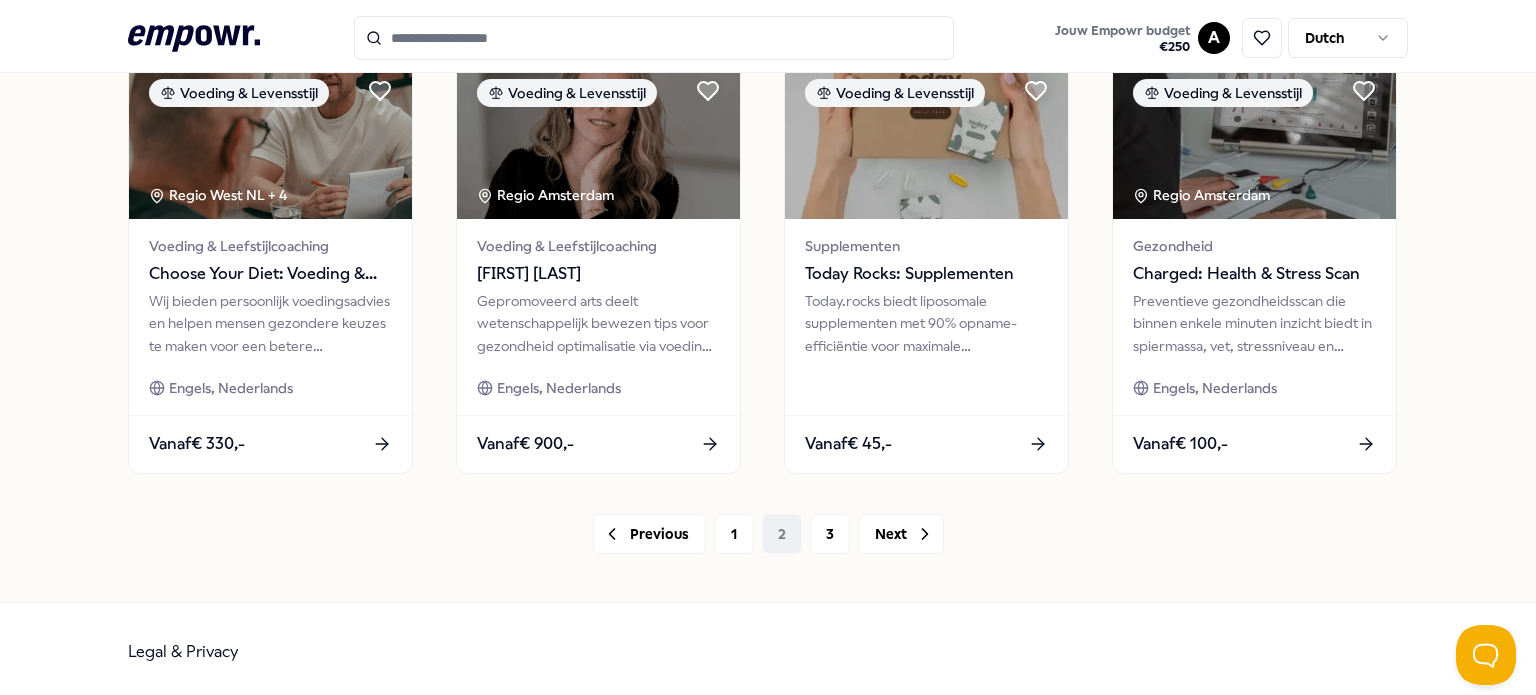click on "34 Resultaten Filters Resetten Voeding & Levensstijl Prijs Locatie Taal Type Filters Resetten Voeding & Levensstijl Workshops & Trainingen Lifestyle kickstart Holistische gezondheidssessies bekijken symptomen vanuit fysiologisch,
psychologisch en biochemisch perspectief voor duurzame oplossingen. Vanaf  € 150,- Voeding & Levensstijl Voeding & Leefstijlcoaching [FIRST] [LAST] Holistische gezondheid richt zich op de verbondenheid van lichaamssystemen en de
rol van psychologie en ecologie. Engels, Nederlands Vanaf  € 150,- Voeding & Levensstijl Regio Oost NL    + 1 Gezondheid  AAYA: Health check AAYA biedt holistische leefstijlgeneeskunde om een gezond, krachtig en mooi
leven te bevorderen. Engels, Nederlands Vanaf  € 200,- Voeding & Levensstijl Regio Oost NL    + 4 Supplementen Juicebrothers: Sapkuur 100% biologisch koudgeperst sap zonder toevoegingen. Gezonde en voedzame
drankjes voor jouw welzijn. Engels, Nederlands Vanaf  € 170,- Voeding & Levensstijl Producten, Boeken & Apps  Fit Nederlands" at bounding box center [768, -179] 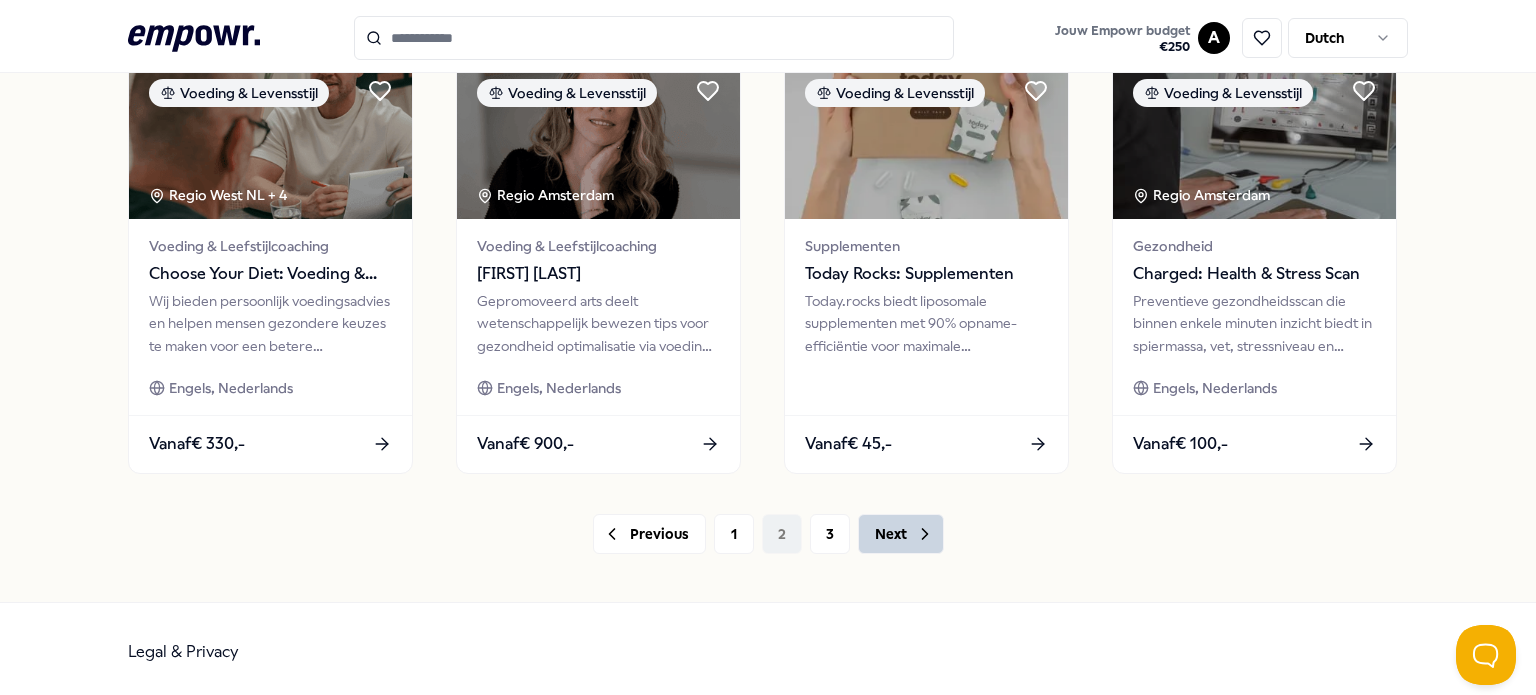 click on "Next" at bounding box center [901, 534] 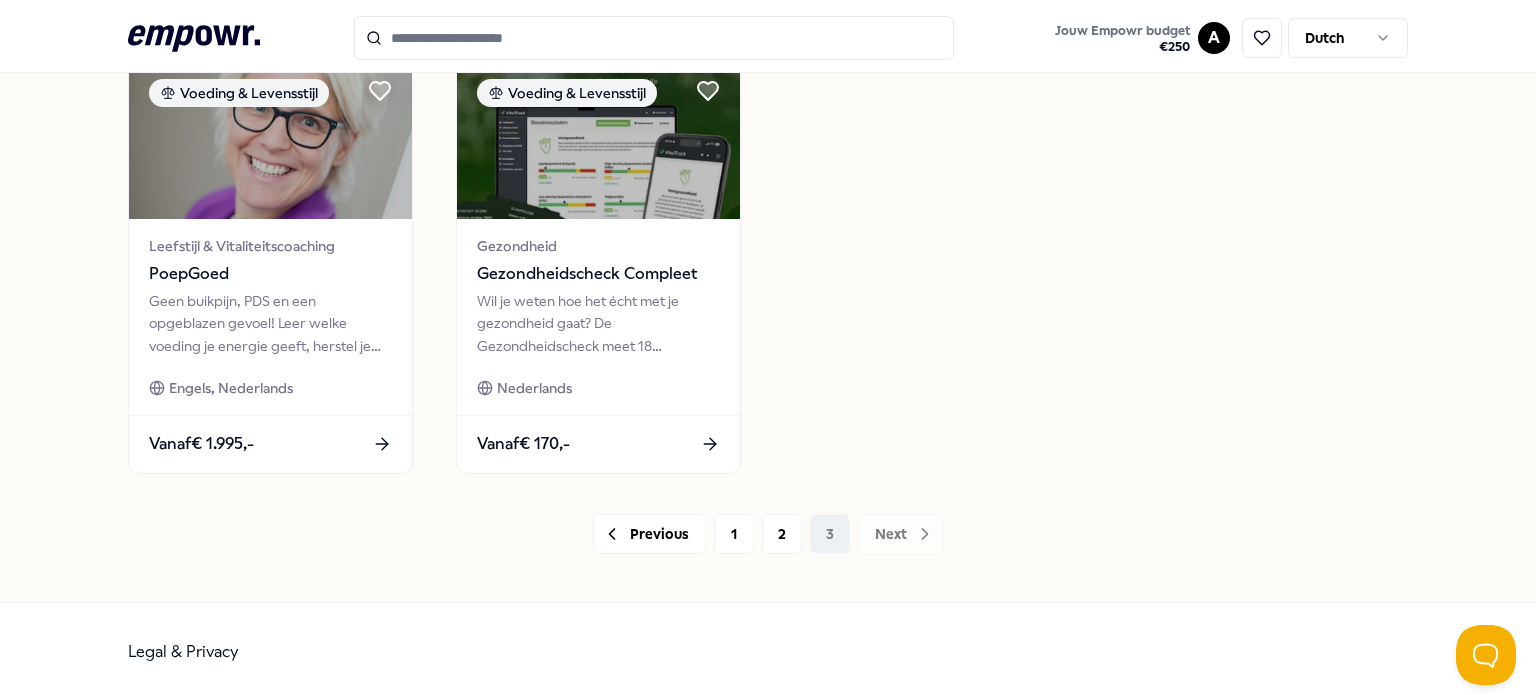 click on "34 Resultaten Filters Resetten Voeding & Levensstijl Prijs Locatie Taal Type Filters Resetten Voeding & Levensstijl Regio Amsterdam    Workshops & Trainingen Gelukkig in de overgang  80% van vrouwen tussen 40-65 ervaart overgangsklachten die hun werkprestaties
beïnvloeden, vaak onbesproken. Engels, Nederlands Vanaf  € 100,- Voeding & Levensstijl Regio Amsterdam    + 1 Voeding & Leefstijlcoaching [FIRST] [LAST] Leefstijlcoaching helpt belemmerende patronen te doorbreken en gezondere keuzes
te maken voor een energiek leven. Engels, Nederlands Vanaf  € 160,- Voeding & Levensstijl Gezondheid  Homed IQ: Gezondsheidstesten Gecertificeerde gezondheidstests thuis helpen specifieke gezondheidsrisico's te
identificeren en welzijn te verbeteren. Engels, Nederlands Vanaf  € 45,- Voeding & Levensstijl Regio Oost NL    + 1 Gezondheid  AAYA: Hormoon Check voor mannen AAYA biedt holistische leefstijlgeneeskunde om een gezond, krachtig en mooi
leven te bevorderen. Engels, Nederlands Vanaf  € 450,-" at bounding box center [768, -179] 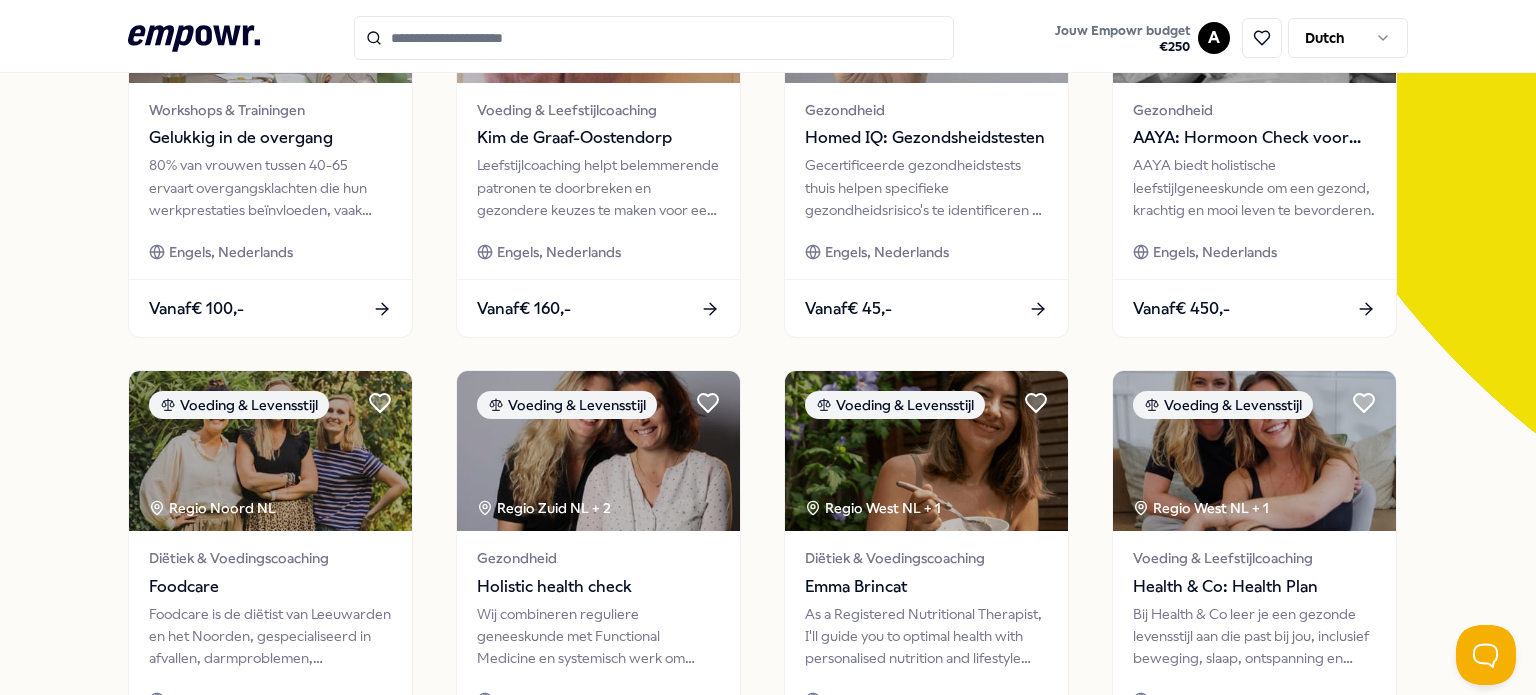 scroll, scrollTop: 0, scrollLeft: 0, axis: both 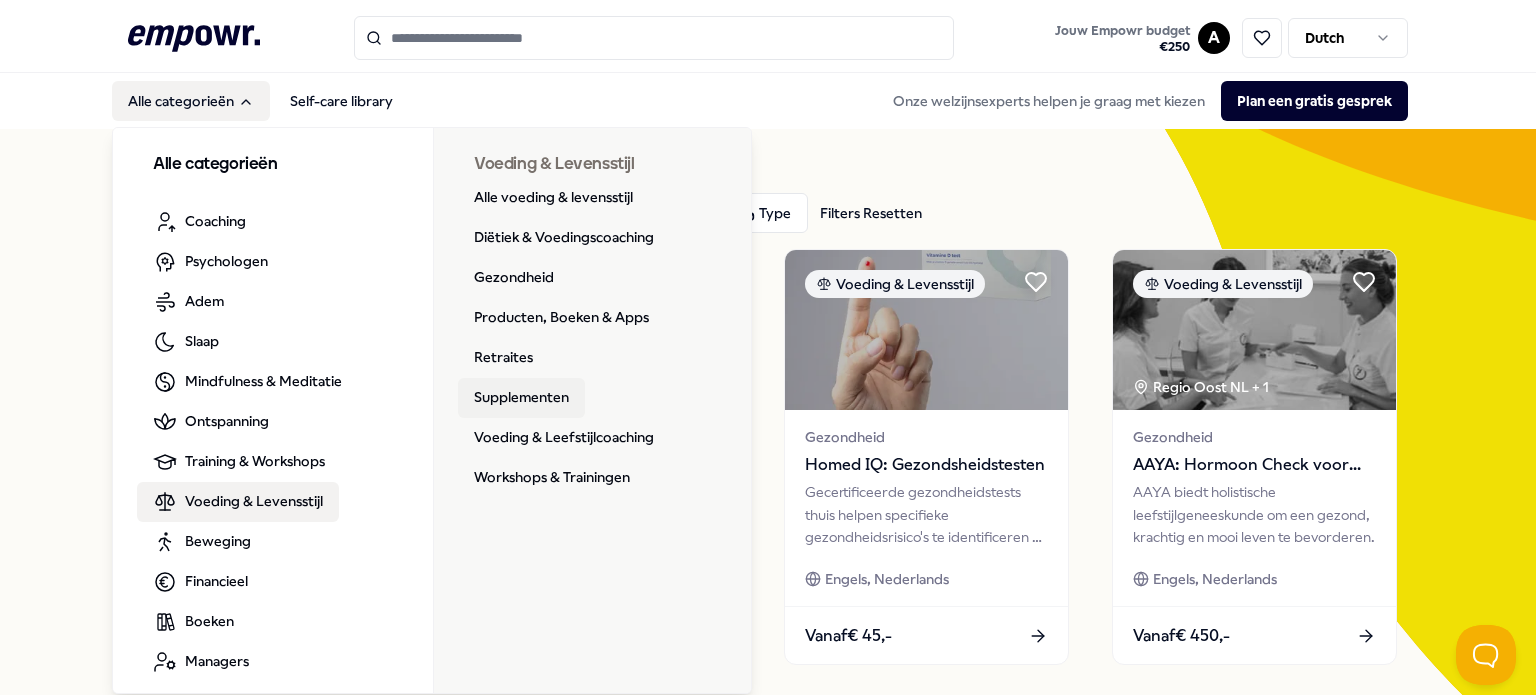 click on "Supplementen" at bounding box center (521, 398) 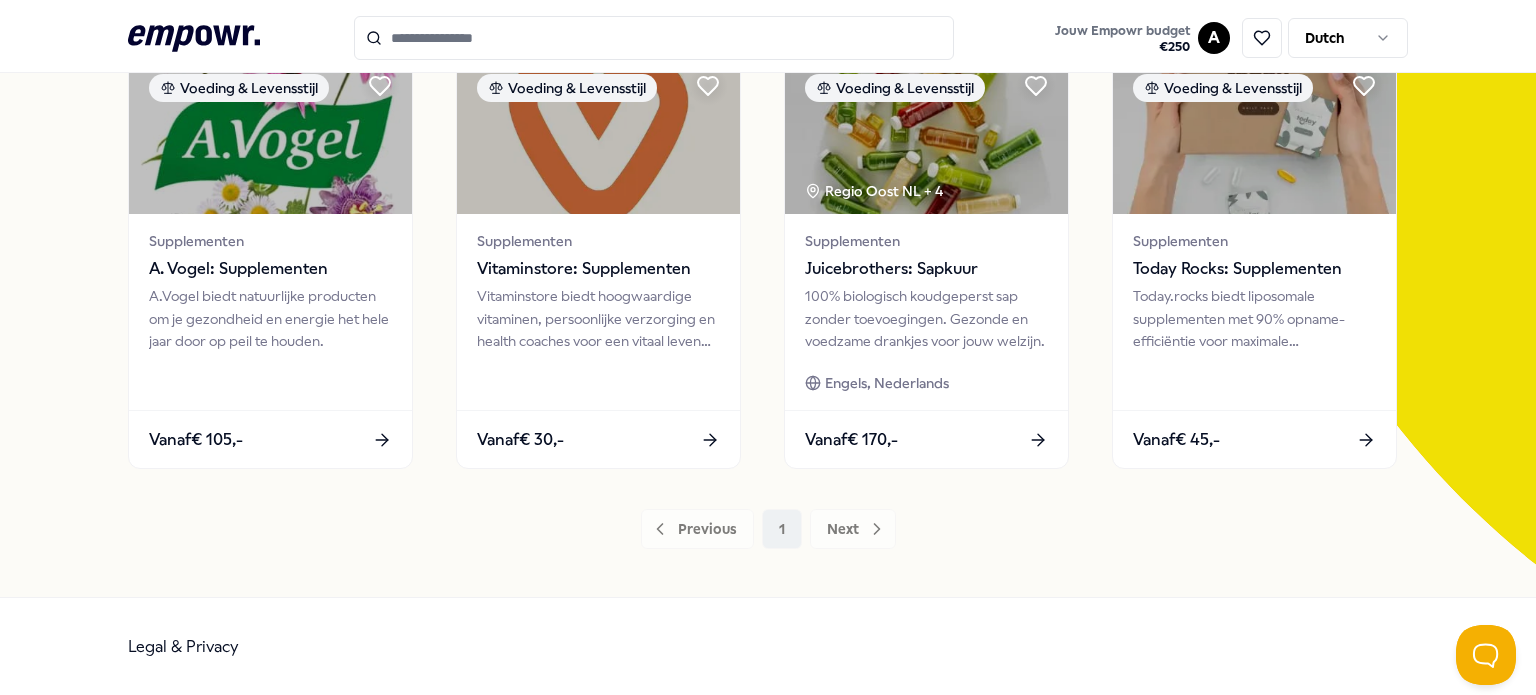scroll, scrollTop: 51, scrollLeft: 0, axis: vertical 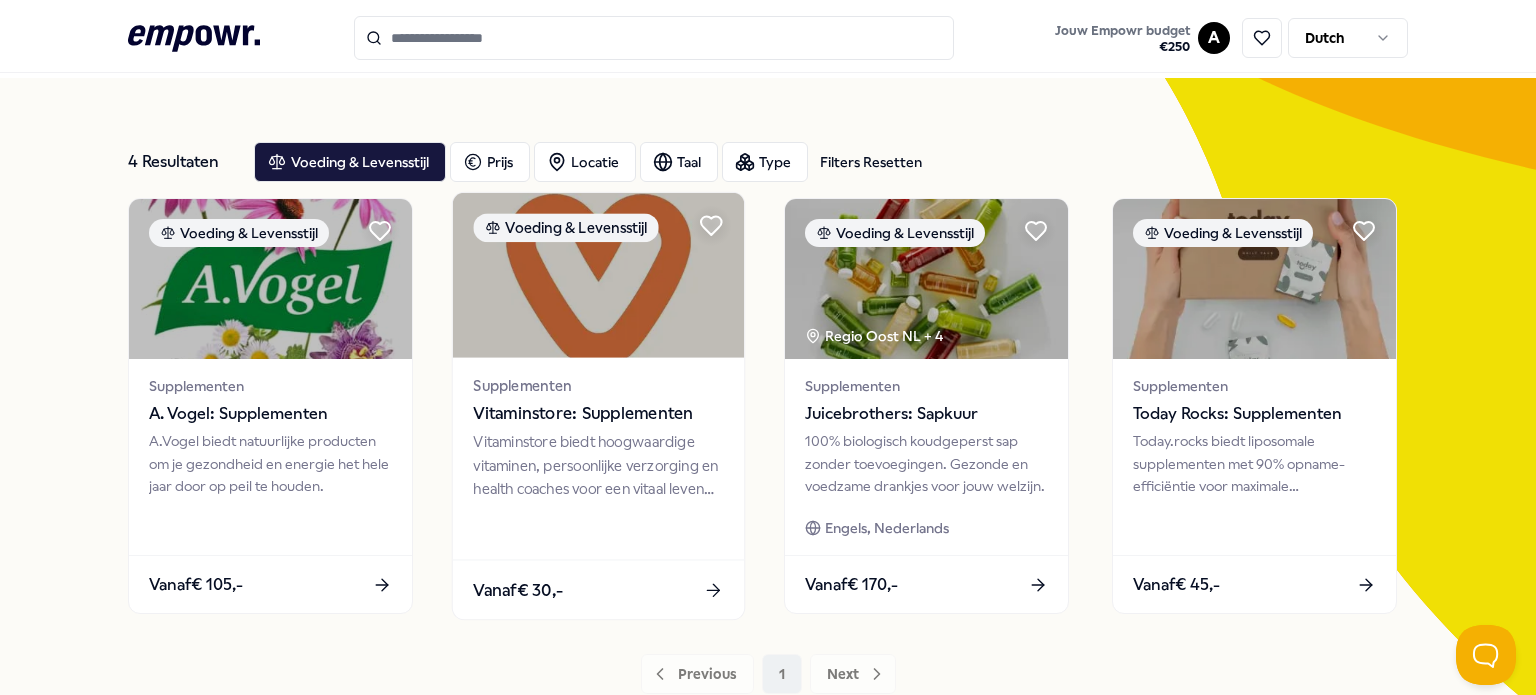 click at bounding box center [598, 275] 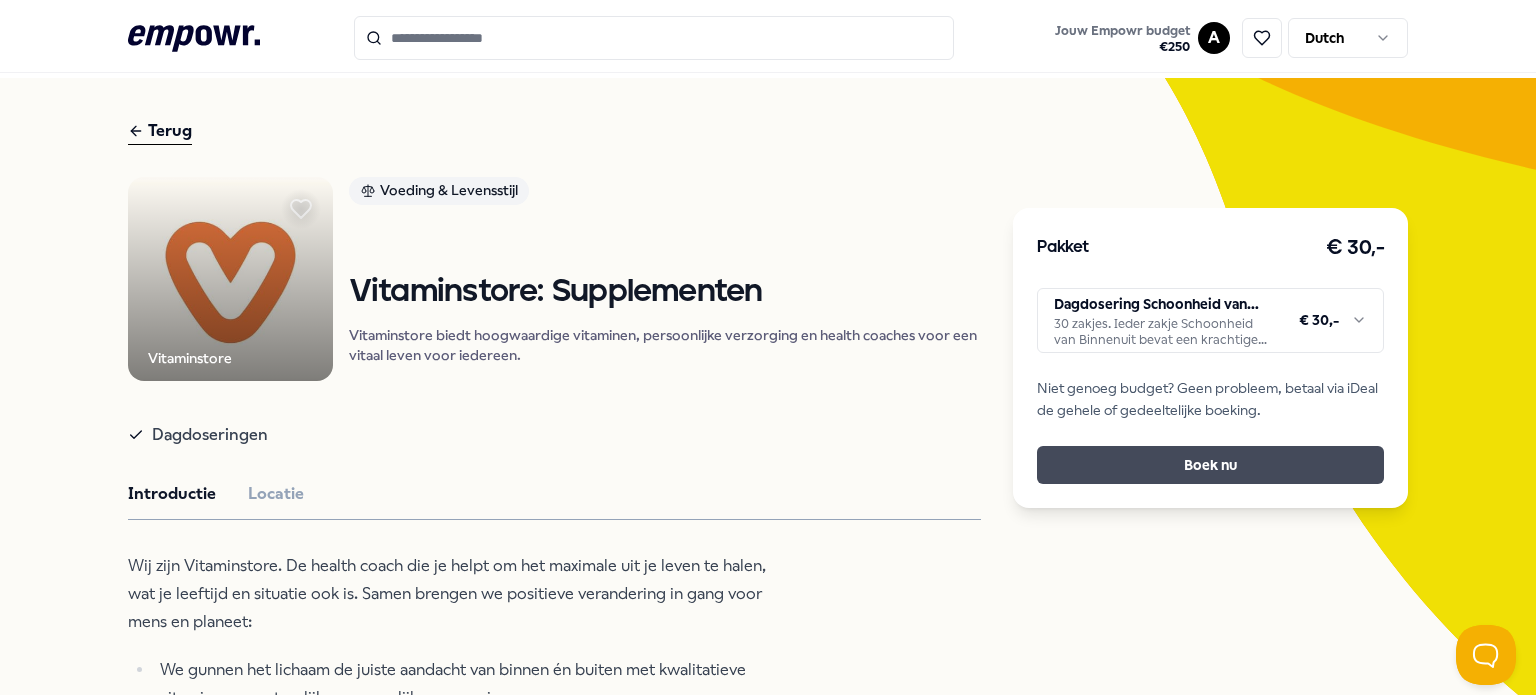 click on "Boek nu" at bounding box center (1210, 465) 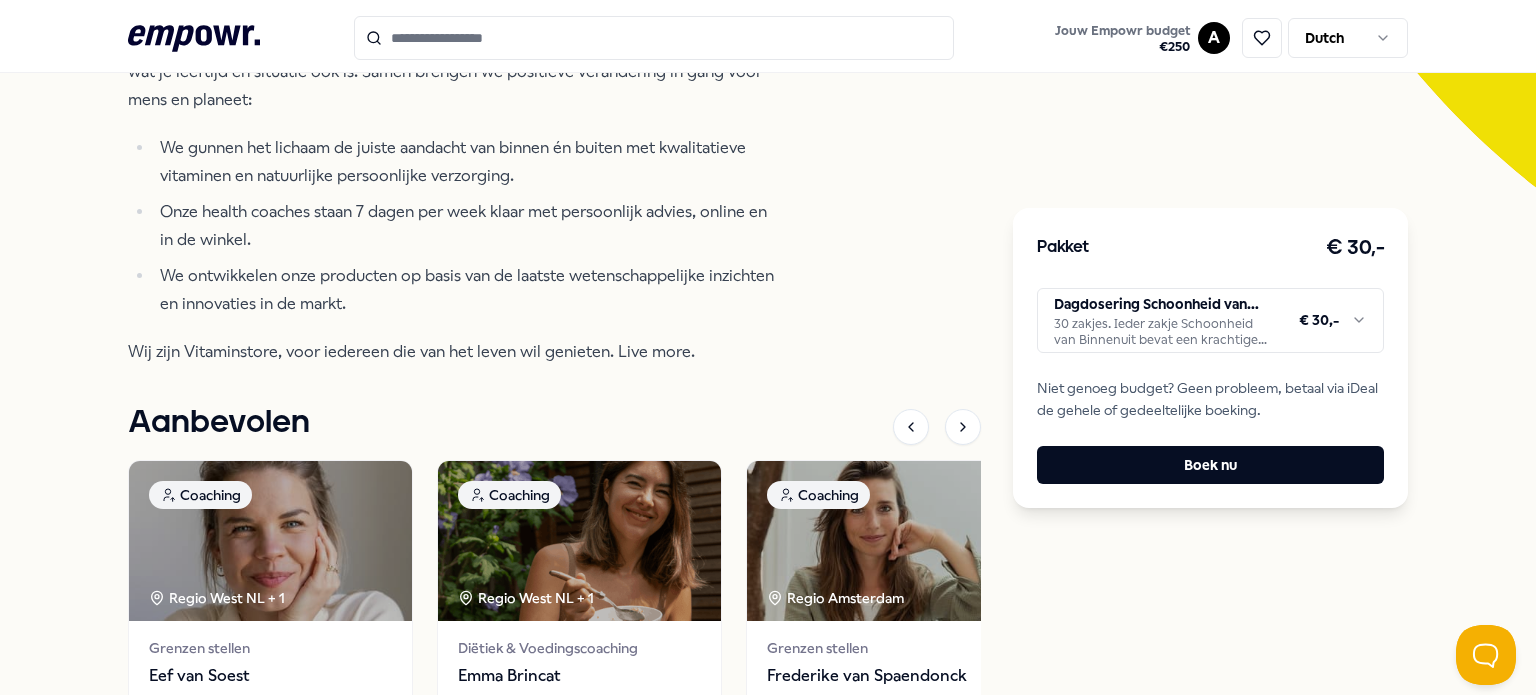 scroll, scrollTop: 0, scrollLeft: 0, axis: both 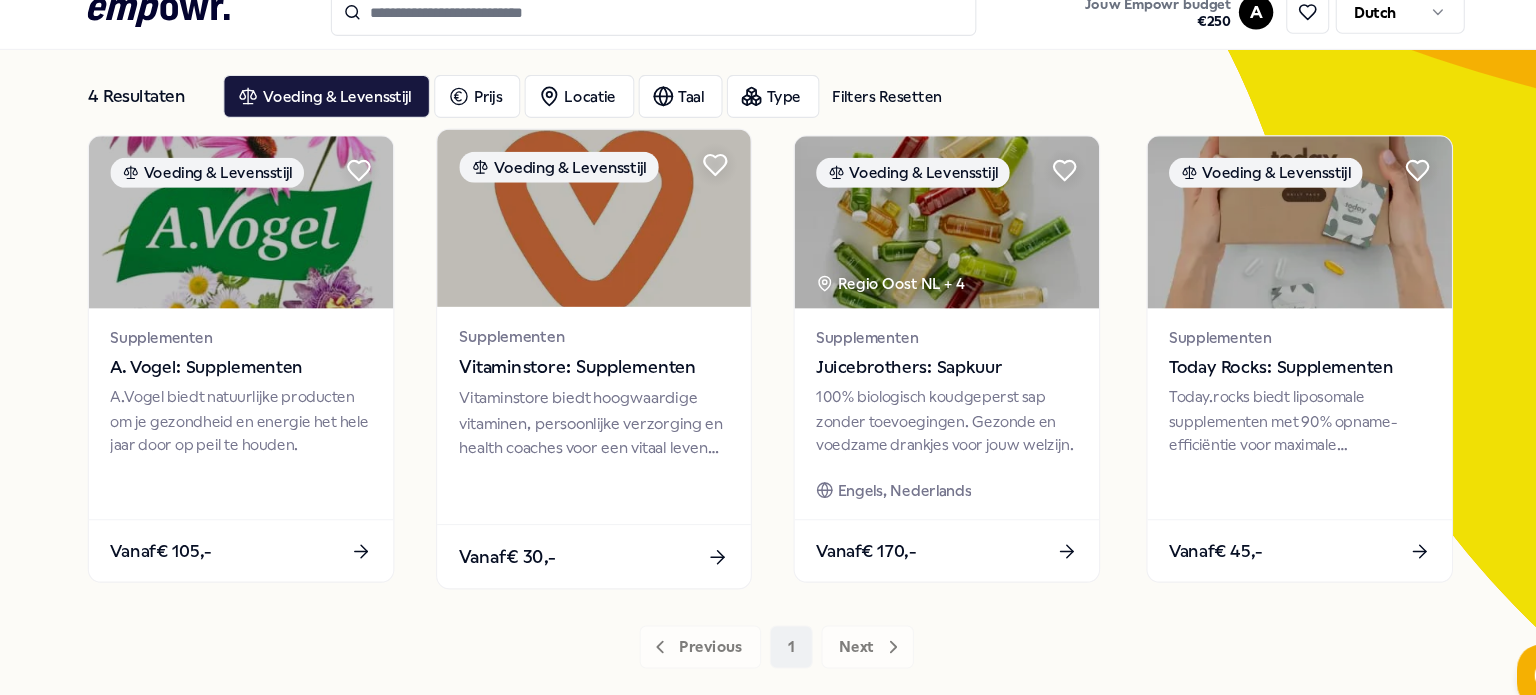 click at bounding box center [598, 229] 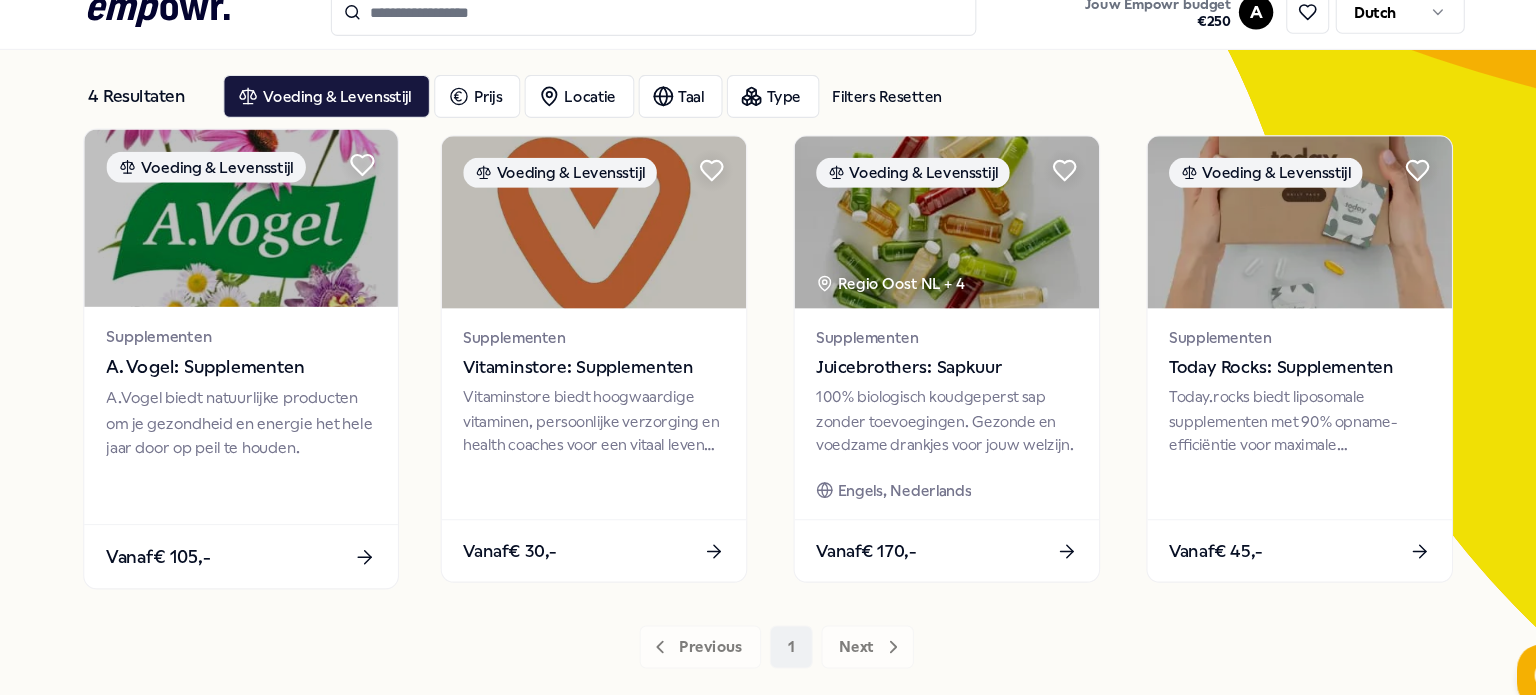 click at bounding box center (270, 229) 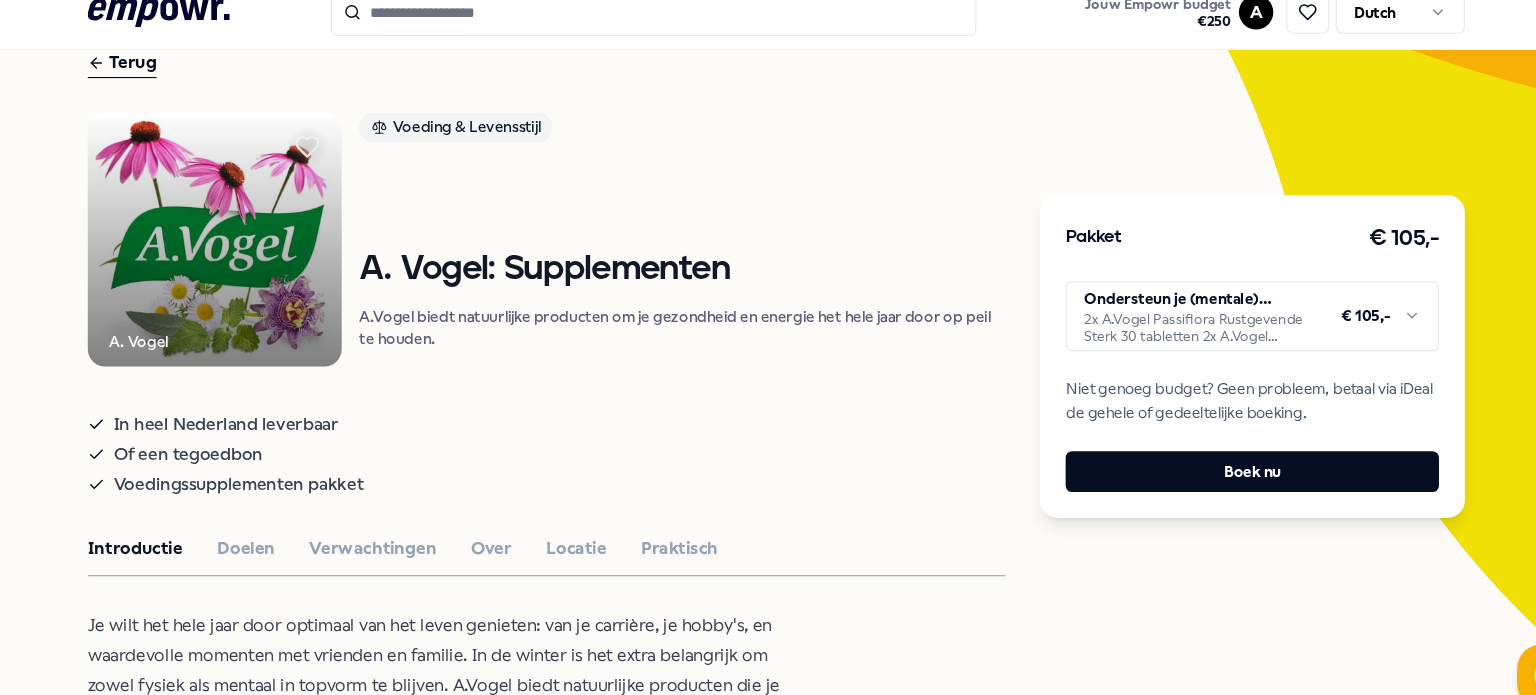 click on ".empowr-logo_svg__cls-1{fill:#03032f} Jouw Empowr budget € 250 A Dutch Alle categorieën   Self-care library Terug A. Vogel Voeding & Levensstijl A. Vogel: Supplementen A.Vogel biedt natuurlijke producten om je gezondheid en energie het hele jaar door op peil te houden. In heel [COUNTRY] leverbaar Of een tegoedbon Voedingssupplementen pakket Introductie Doelen Verwachtingen Over Locatie Praktisch Je wilt het hele jaar door optimaal van het leven genieten: van je carrière, je hobby's, en waardevolle momenten met vrienden en familie. In de winter is het extra belangrijk om zowel fysiek als mentaal in topvorm te blijven. A.Vogel biedt natuurlijke producten die je helpen om gezond, energiek en weerbaar te blijven, zodat jij zelfs in de koudste maanden volop kunt genieten van alles wat je doet. Speciaal voor jou biedt A.Vogel drie opties aan: Het Winterfit-pakket, het Mentale-weerstand-pakket en je eigen-keuze-pakket. Aanbevolen Coaching Regio  West  [STATE]    + 1 Grenzen stellen [FIRST] [LAST] Engels, Nederlands" at bounding box center [768, 347] 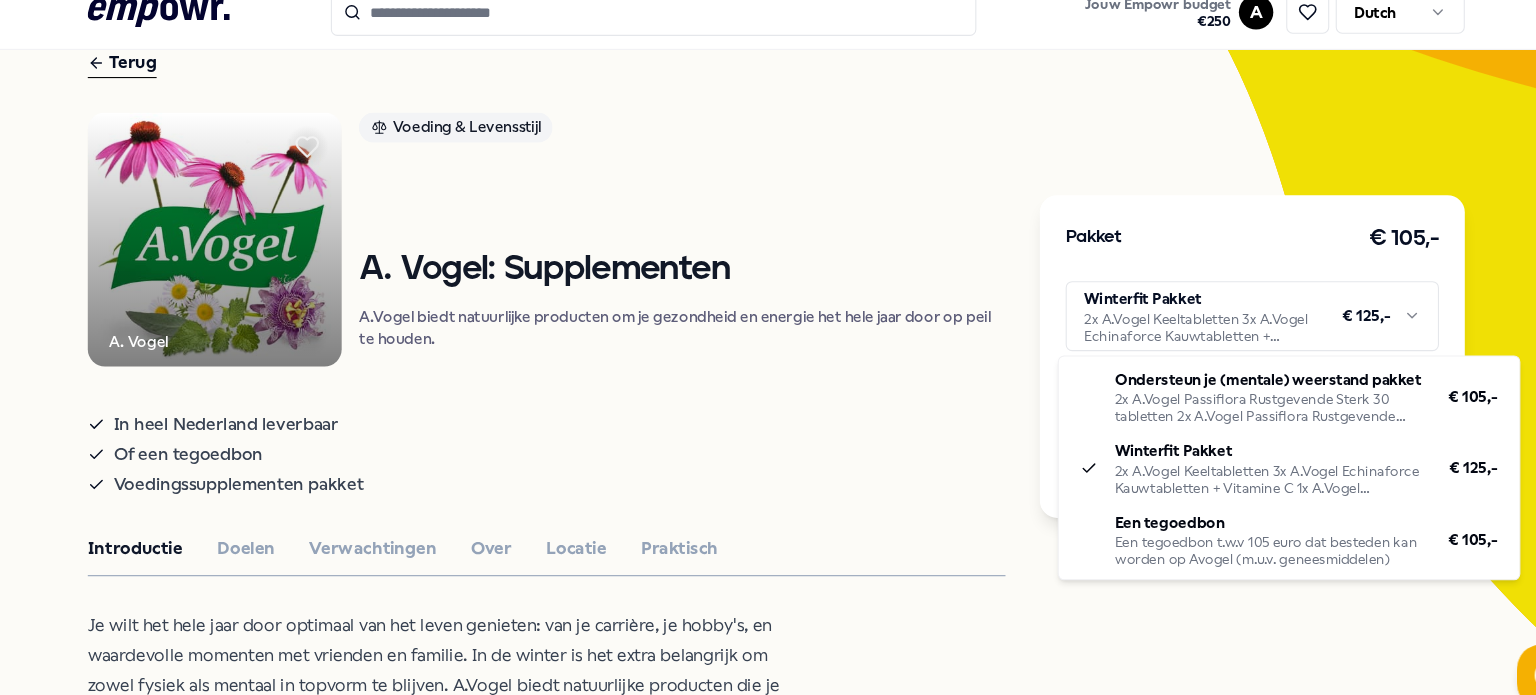 click on ".empowr-logo_svg__cls-1{fill:#03032f} Jouw Empowr budget € 250 A Dutch Alle categorieën   Self-care library Terug A. Vogel Voeding & Levensstijl A. Vogel: Supplementen A.Vogel biedt natuurlijke producten om je gezondheid en energie het hele jaar door op peil te houden. In heel [COUNTRY] leverbaar Of een tegoedbon Voedingssupplementen pakket Introductie Doelen Verwachtingen Over Locatie Praktisch Je wilt het hele jaar door optimaal van het leven genieten: van je carrière, je hobby's, en waardevolle momenten met vrienden en familie. In de winter is het extra belangrijk om zowel fysiek als mentaal in topvorm te blijven. A.Vogel biedt natuurlijke producten die je helpen om gezond, energiek en weerbaar te blijven, zodat jij zelfs in de koudste maanden volop kunt genieten van alles wat je doet. Speciaal voor jou biedt A.Vogel drie opties aan: Het Winterfit-pakket, het Mentale-weerstand-pakket en je eigen-keuze-pakket. Aanbevolen Coaching Regio  West  [STATE]    + 1 Grenzen stellen [FIRST] [LAST] Engels, Nederlands" at bounding box center (768, 347) 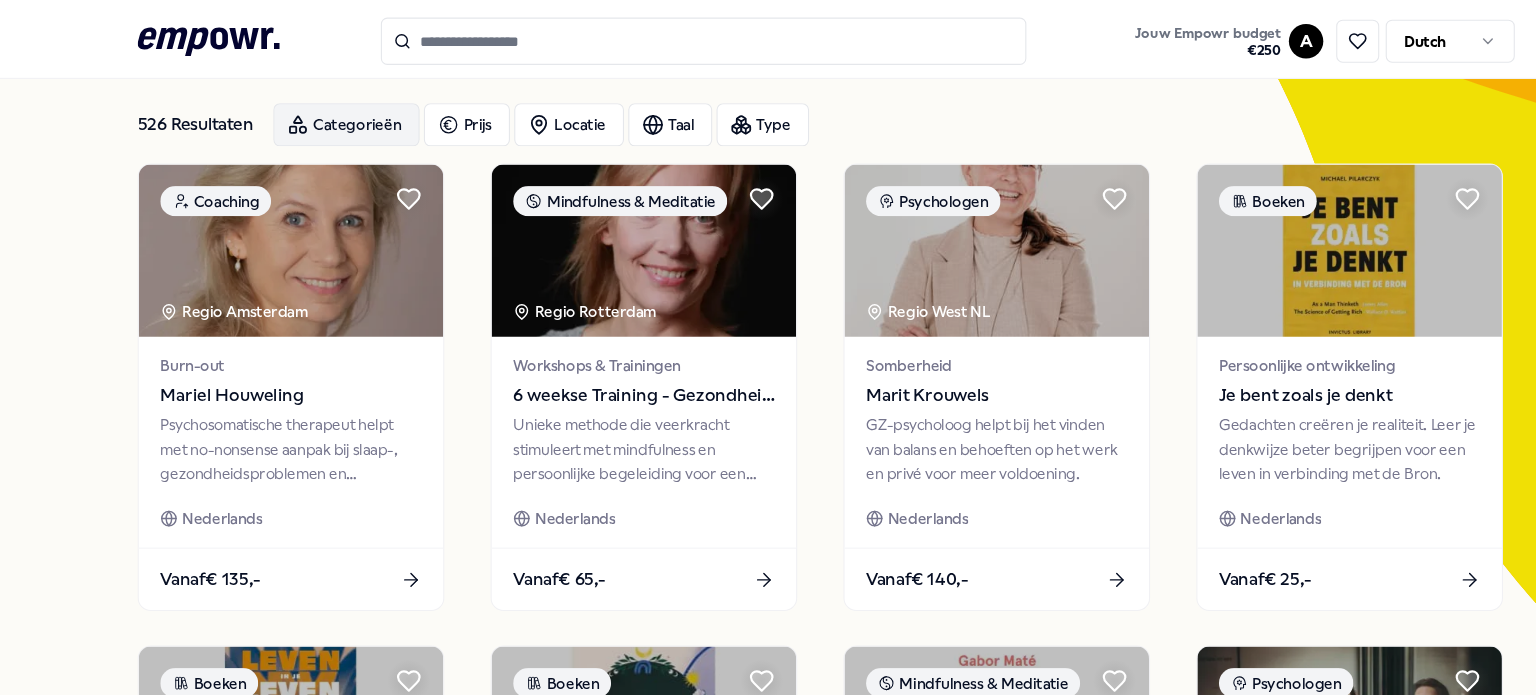 click on "Categorieën" at bounding box center [322, 116] 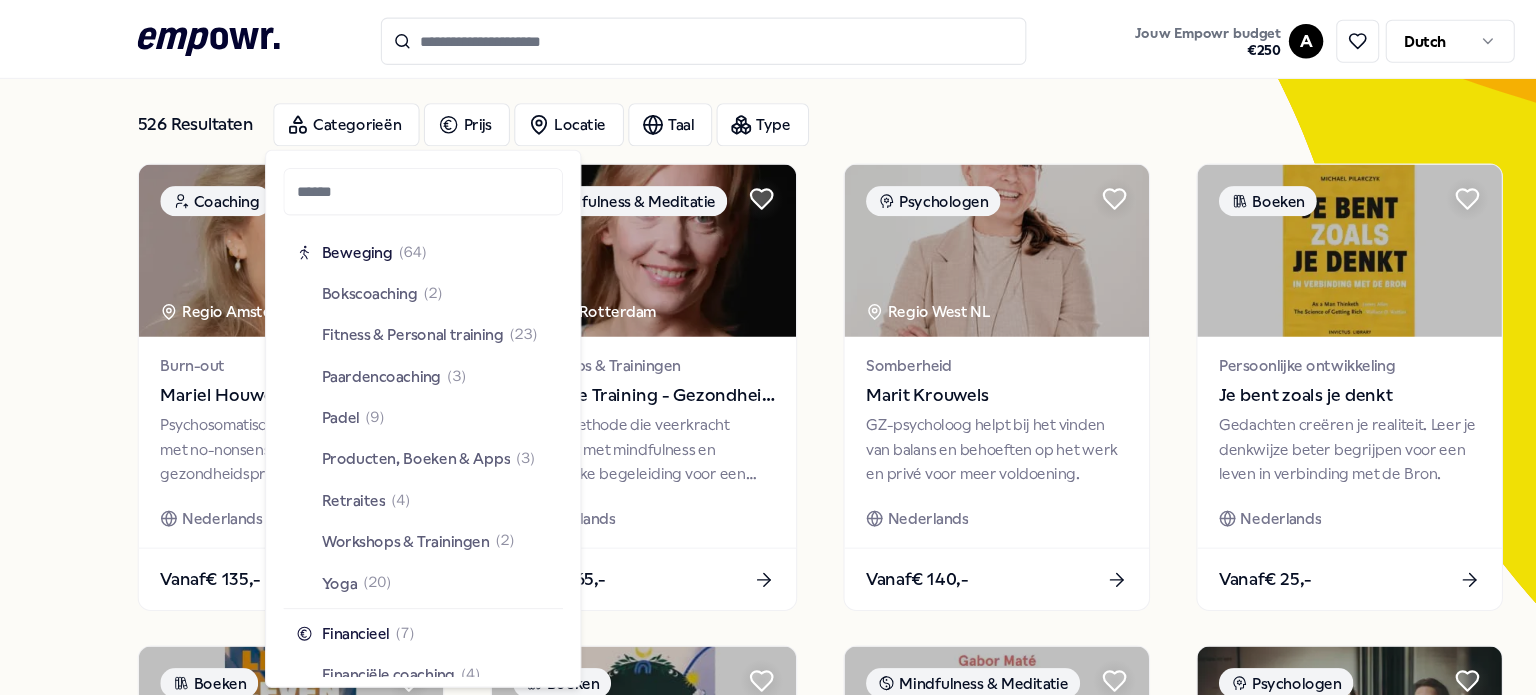 scroll, scrollTop: 2899, scrollLeft: 0, axis: vertical 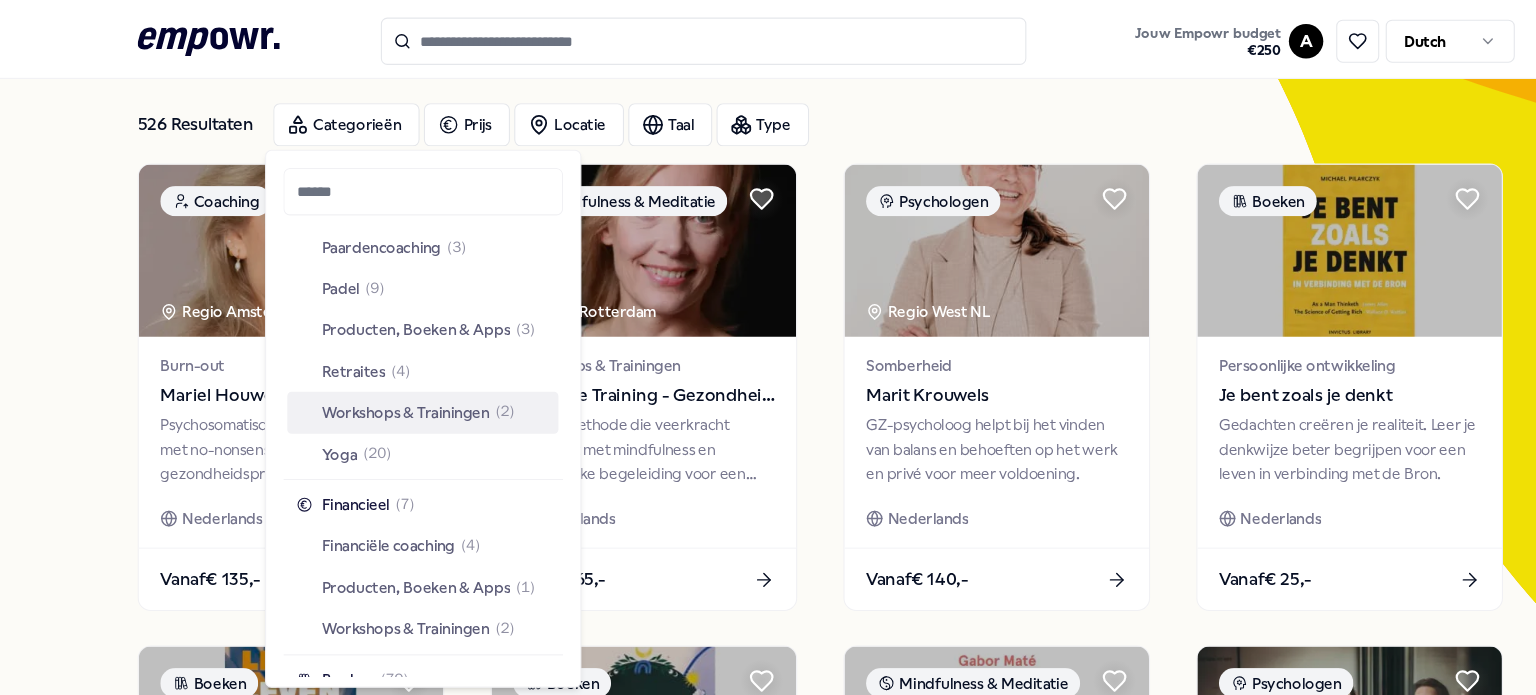 click on "Workshops & Trainingen" at bounding box center (377, 383) 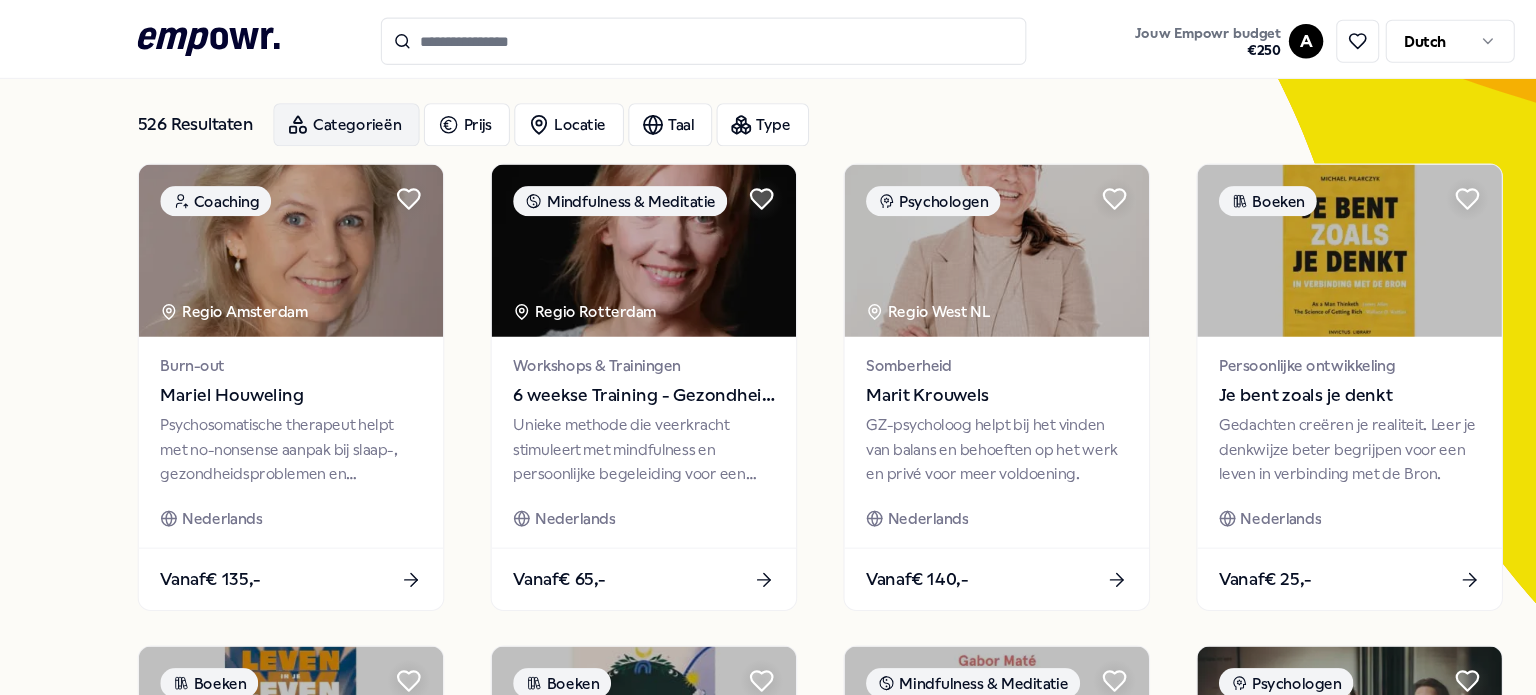 click on "Categorieën" at bounding box center [322, 116] 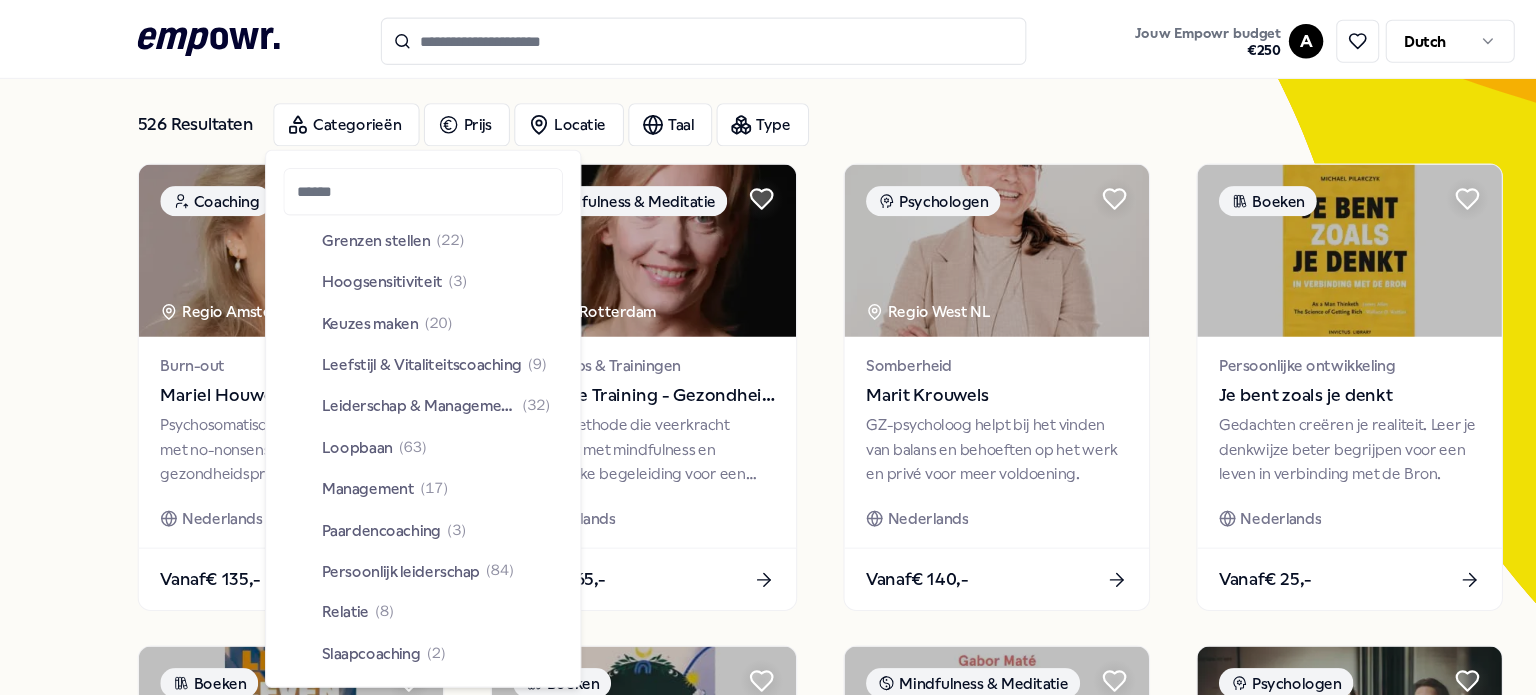 scroll, scrollTop: 380, scrollLeft: 0, axis: vertical 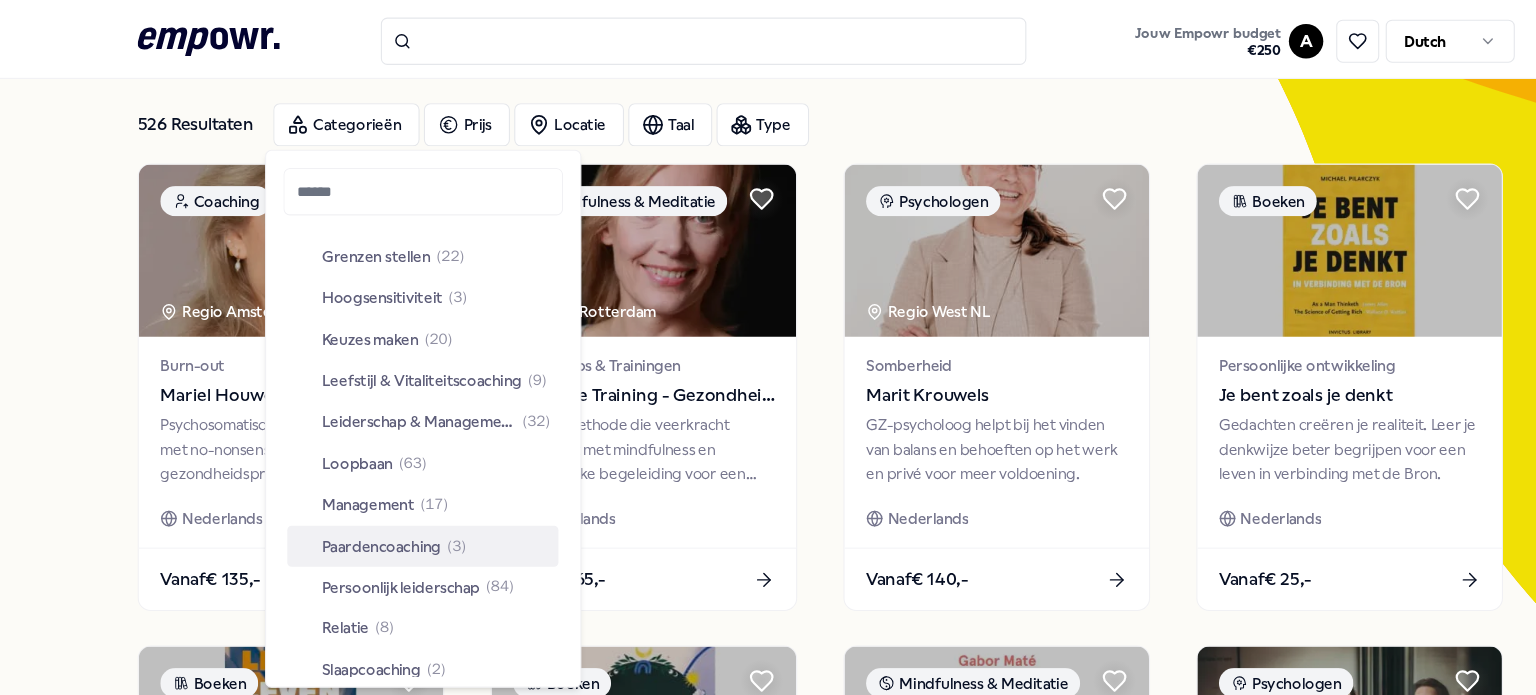 click on "Paardencoaching" at bounding box center (354, 508) 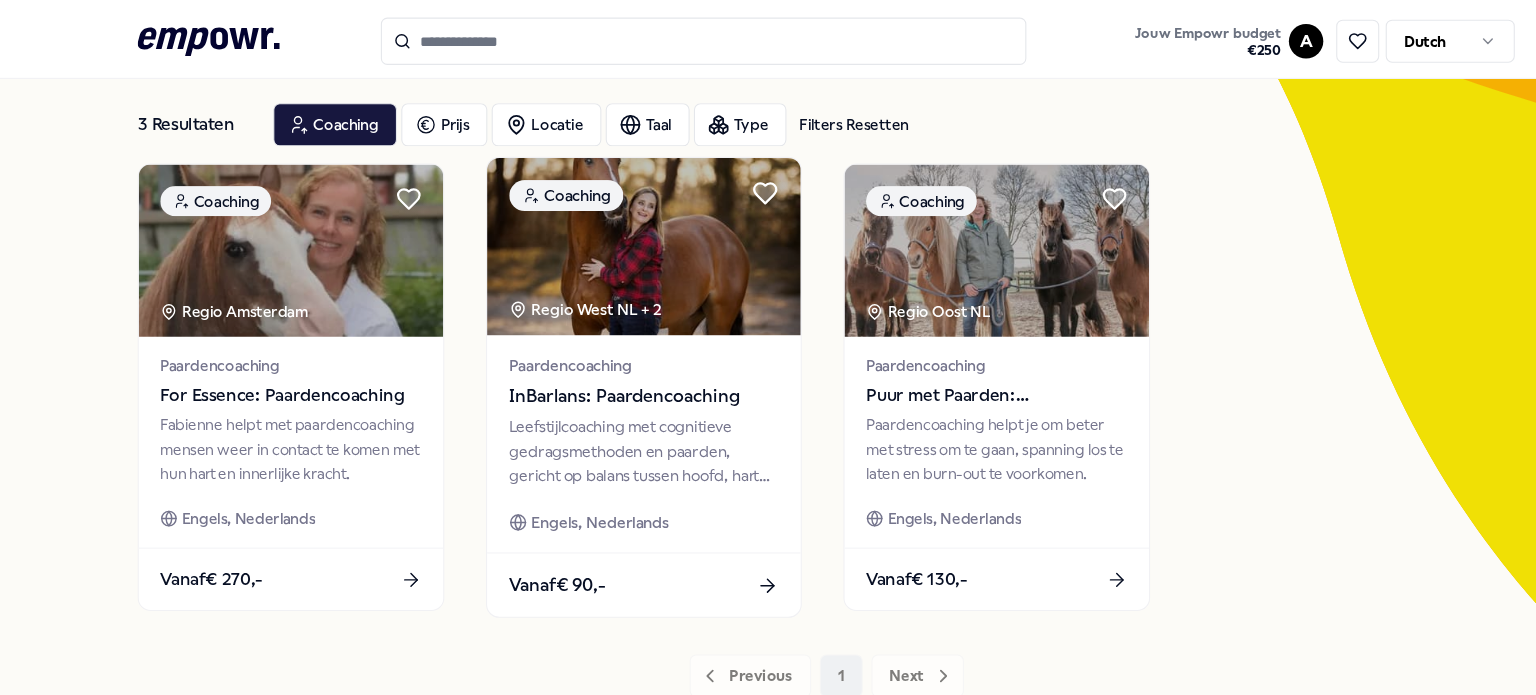 click at bounding box center [598, 229] 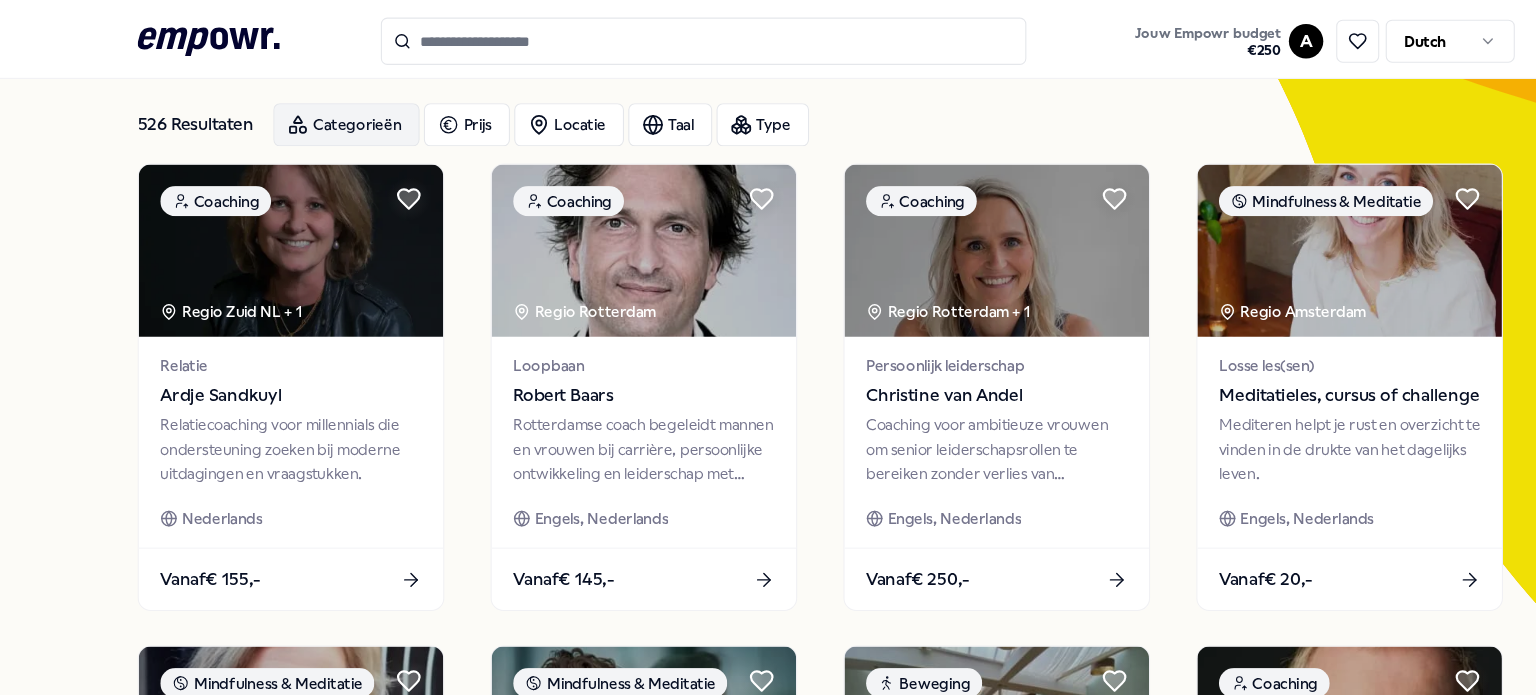 click on "Categorieën" at bounding box center [322, 116] 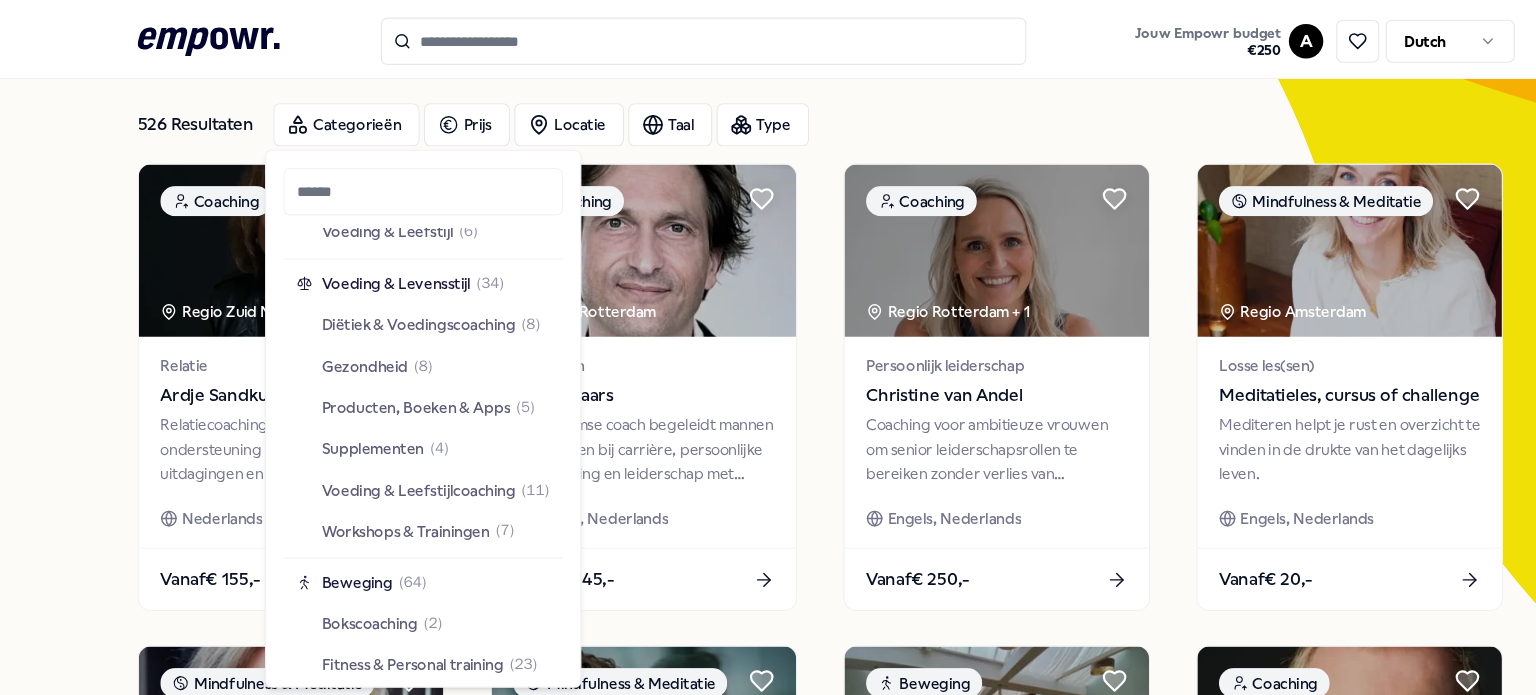 scroll, scrollTop: 2544, scrollLeft: 0, axis: vertical 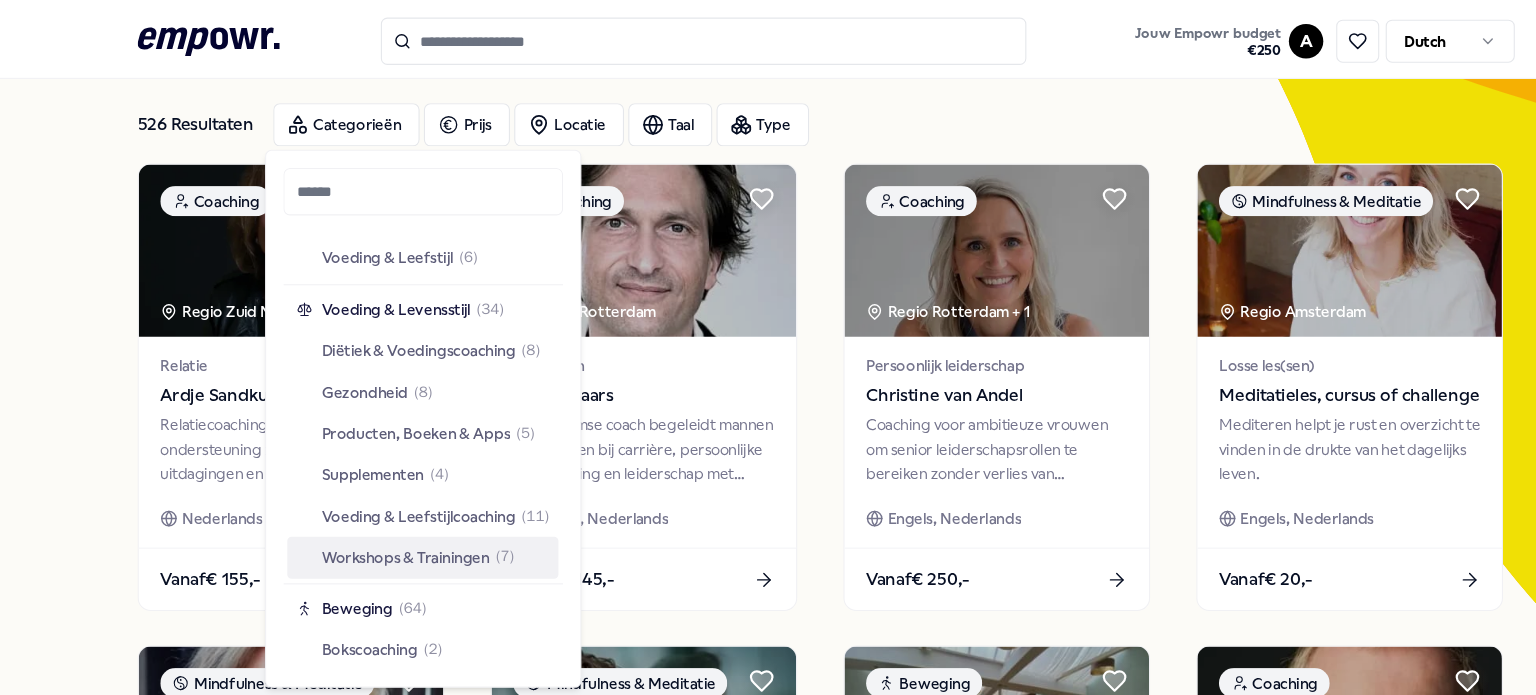 click on "Workshops & Trainingen" at bounding box center [377, 518] 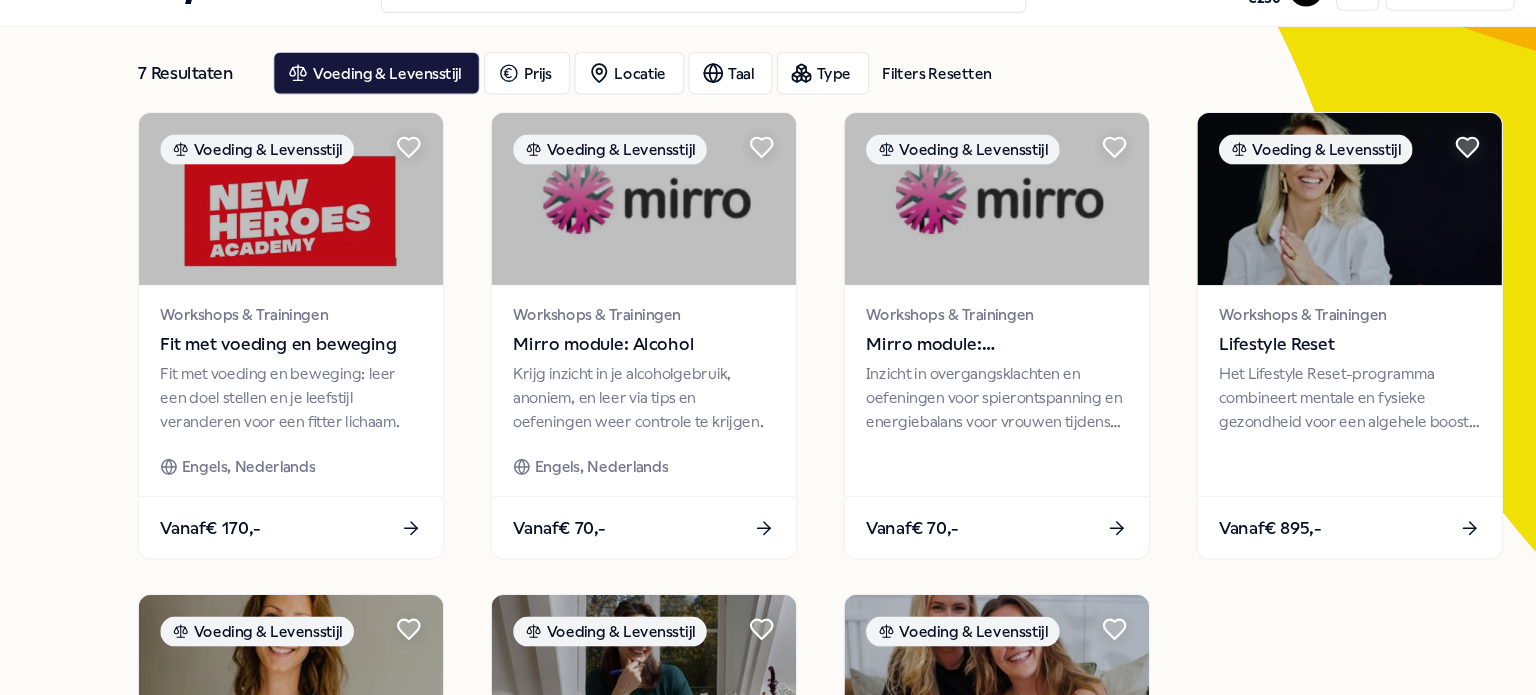 click on "7 Resultaten Filters Resetten Voeding & Levensstijl Prijs Locatie Taal Type Filters Resetten Voeding & Levensstijl Workshops & Trainingen Fit met voeding en beweging Fit met voeding en beweging: leer een doel stellen en je leefstijl veranderen
voor een fitter lichaam. Engels, Nederlands Vanaf  € 170,- Voeding & Levensstijl Workshops & Trainingen Mirro module: Alcohol Krijg inzicht in je alcoholgebruik, anoniem, en leer via tips en oefeningen weer
controle te krijgen. Engels, Nederlands Vanaf  € 70,- Voeding & Levensstijl Workshops & Trainingen Mirro module: Overgangsklachten Inzicht in overgangsklachten en oefeningen voor spierontspanning en
energiebalans voor vrouwen tijdens de overgang. Vanaf  € 70,- Voeding & Levensstijl Workshops & Trainingen Lifestyle Reset Het Lifestyle Reset-programma combineert mentale en fysieke gezondheid voor een
algehele boost in gezondheid. Vanaf  € 895,- Voeding & Levensstijl Workshops & Trainingen Lifestyle kickstart Vanaf  € 150,- Voeding & Levensstijl   Vanaf" at bounding box center (768, 588) 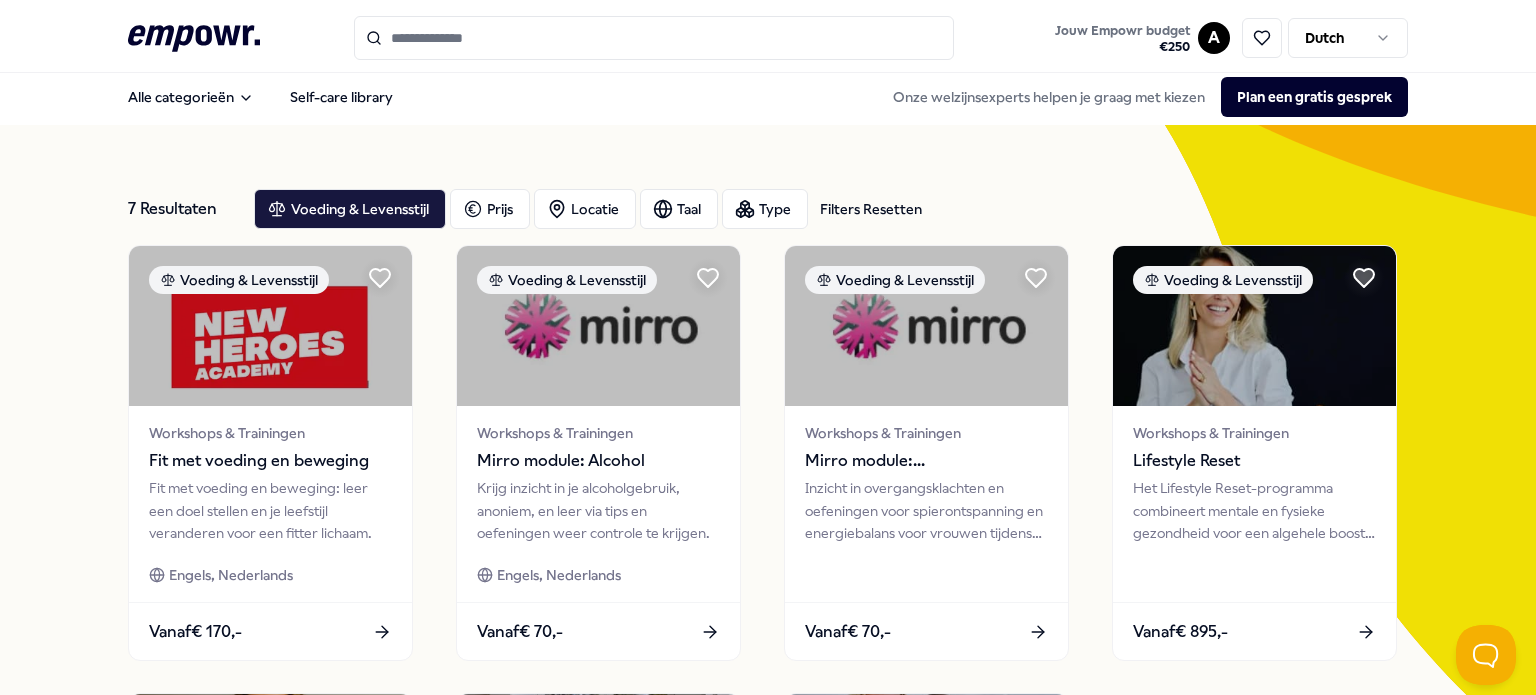 scroll, scrollTop: 0, scrollLeft: 0, axis: both 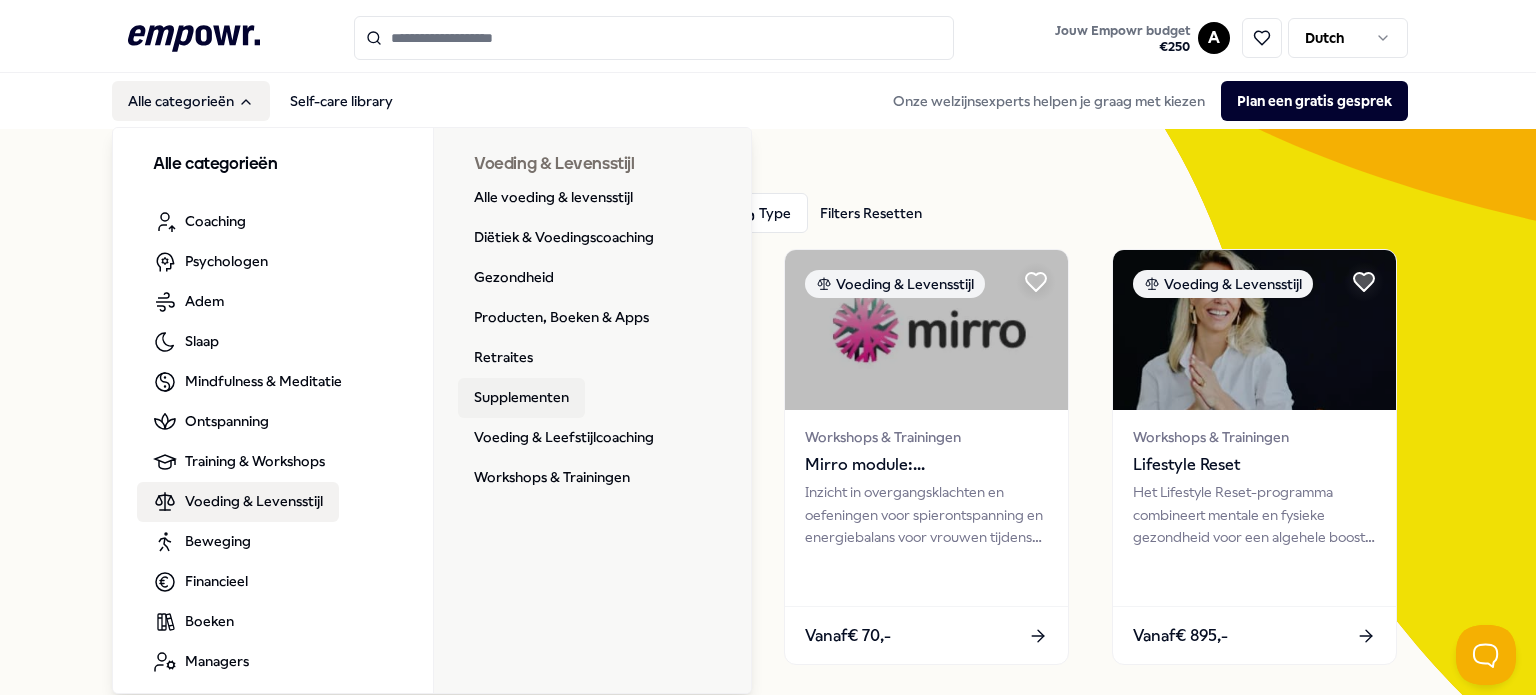 click on "Supplementen" at bounding box center [521, 398] 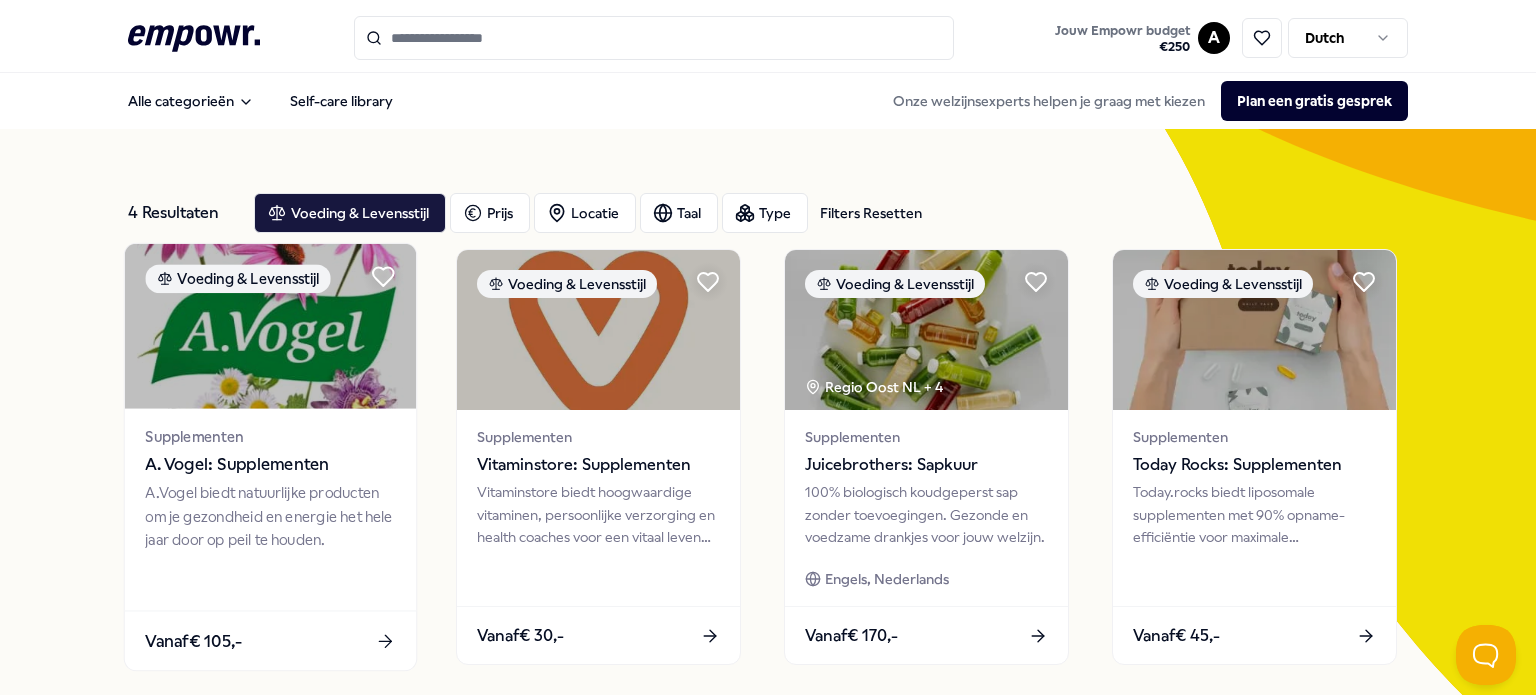 click at bounding box center (270, 326) 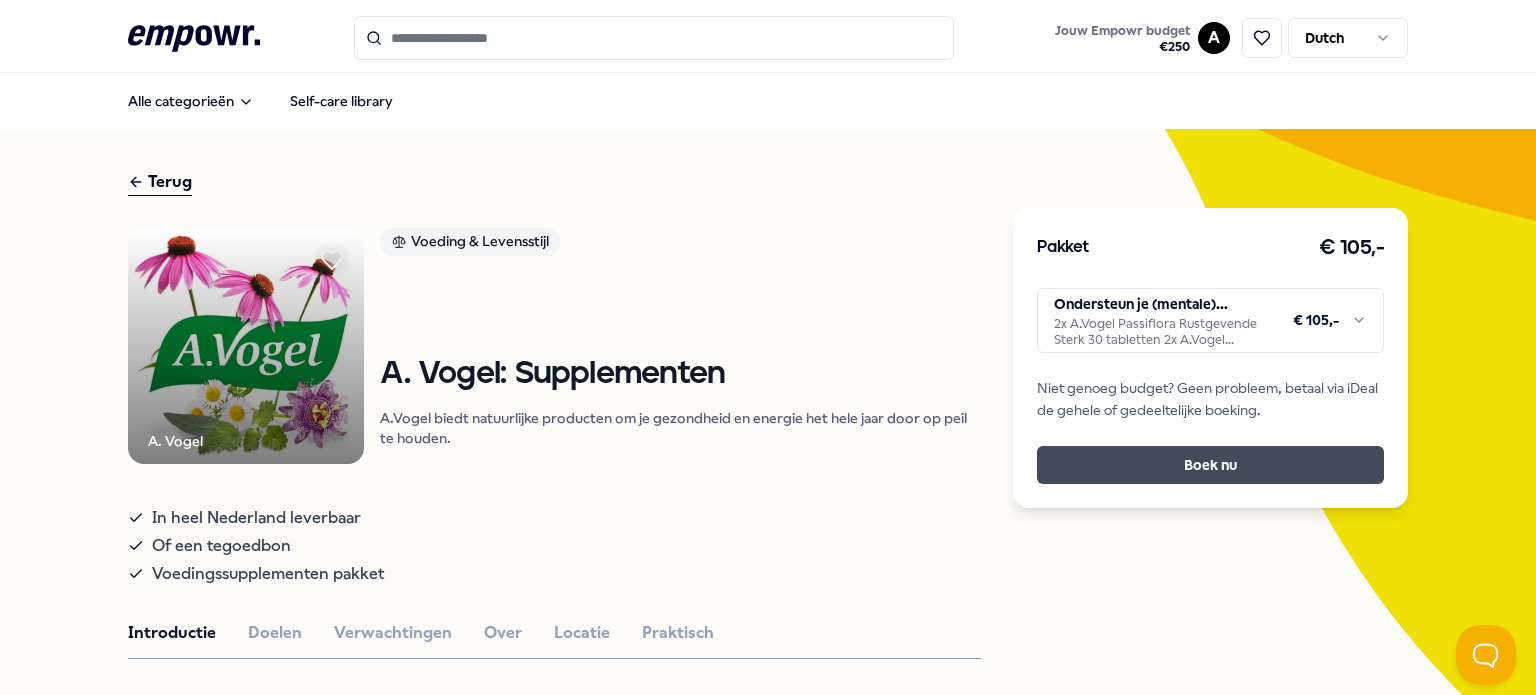 click on "Boek nu" at bounding box center [1210, 465] 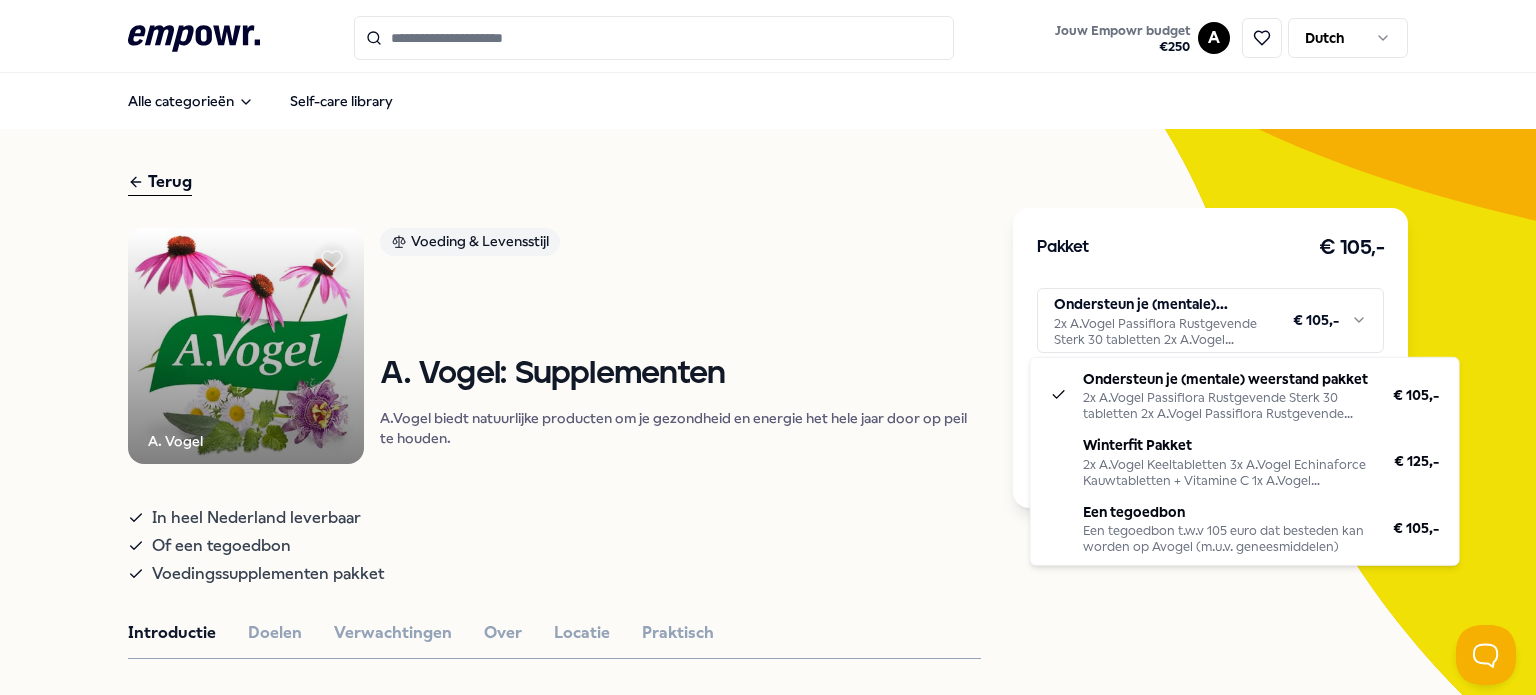 click on ".empowr-logo_svg__cls-1{fill:#03032f} Jouw Empowr budget € 250 A Dutch Alle categorieën   Self-care library Terug A. Vogel Voeding & Levensstijl A. Vogel: Supplementen A.Vogel biedt natuurlijke producten om je gezondheid en energie het hele jaar door op peil te houden. In heel Nederland leverbaar Of een tegoedbon Voedingssupplementen pakket Introductie Doelen Verwachtingen Over Locatie Praktisch Je wilt het hele jaar door optimaal van het leven genieten: van je carrière, je hobby's, en waardevolle momenten met vrienden en familie. In de winter is het extra belangrijk om zowel fysiek als mentaal in topvorm te blijven. A.Vogel biedt natuurlijke producten die je helpen om gezond, energiek en weerbaar te blijven, zodat jij zelfs in de koudste maanden volop kunt genieten van alles wat je doet. Speciaal voor jou biedt A.Vogel drie opties aan: Het Winterfit-pakket, het Mentale-weerstand-pakket en je eigen-keuze-pakket. Aanbevolen Coaching Regio  West  NL    + 2 Paardencoaching InBarlans: Paardencoaching Vanaf" at bounding box center [768, 347] 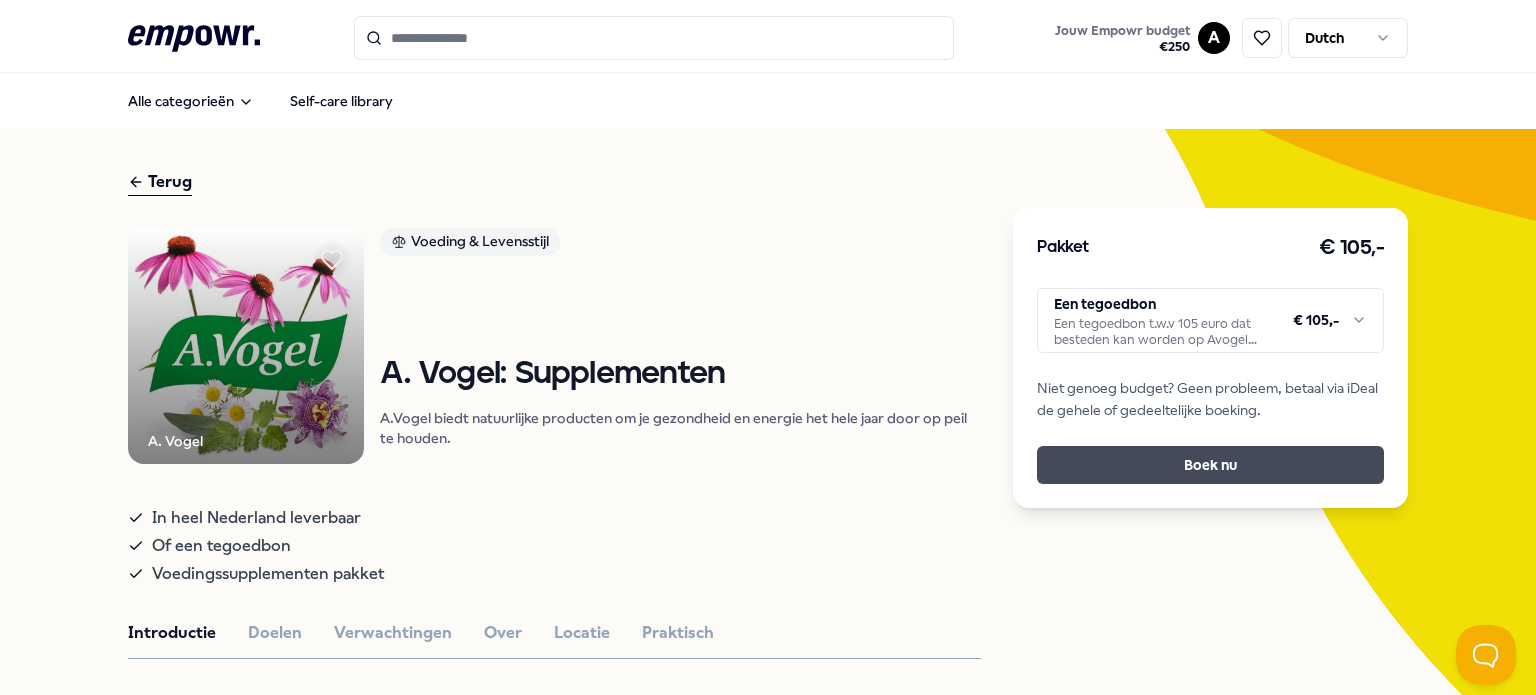 click on "Boek nu" at bounding box center (1210, 465) 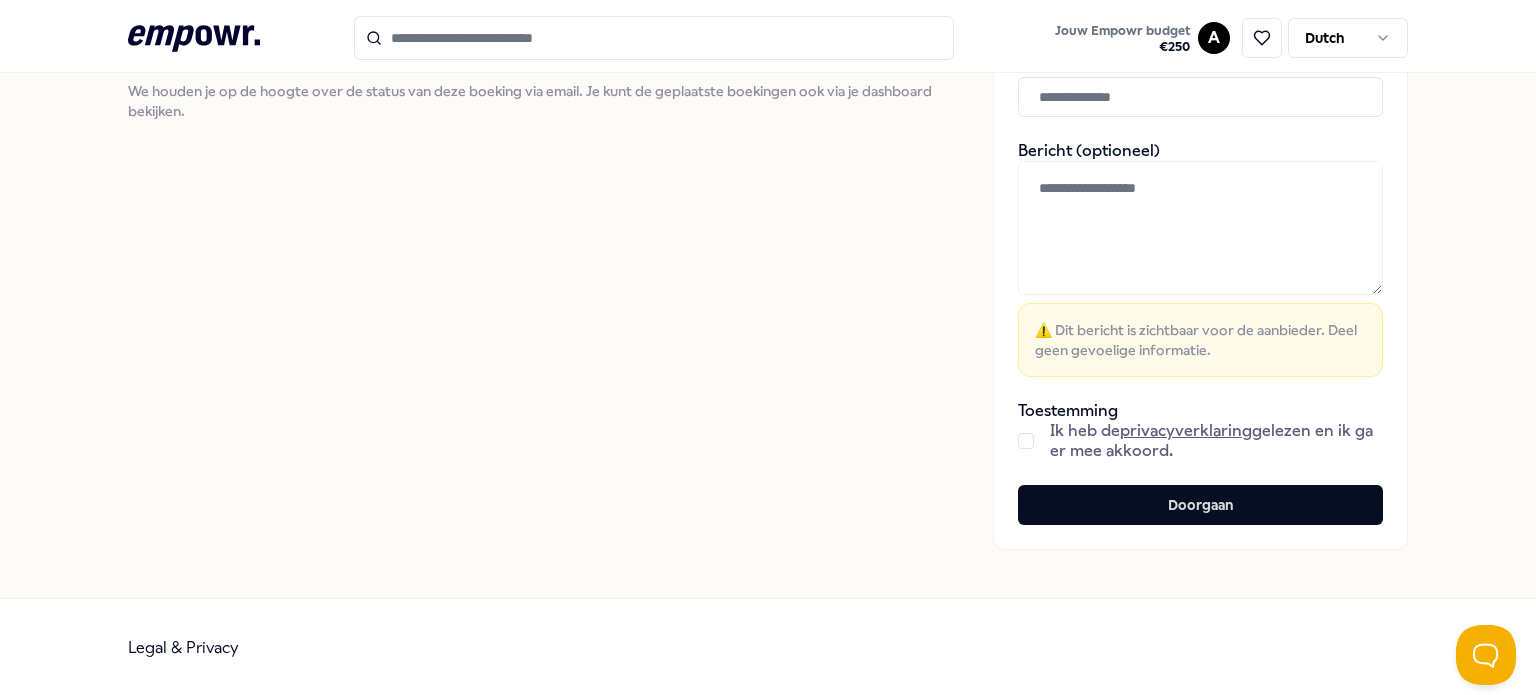 scroll, scrollTop: 0, scrollLeft: 0, axis: both 